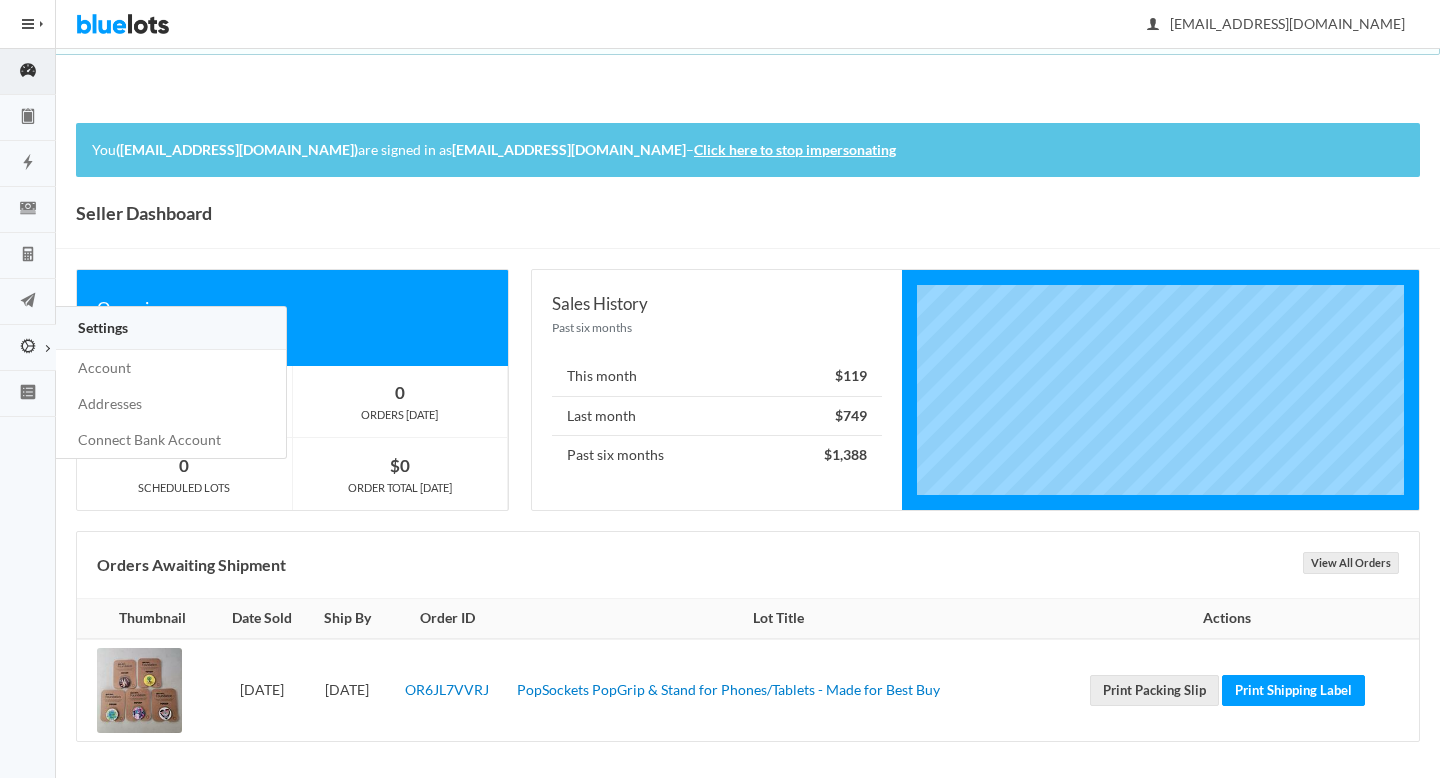 scroll, scrollTop: 0, scrollLeft: 0, axis: both 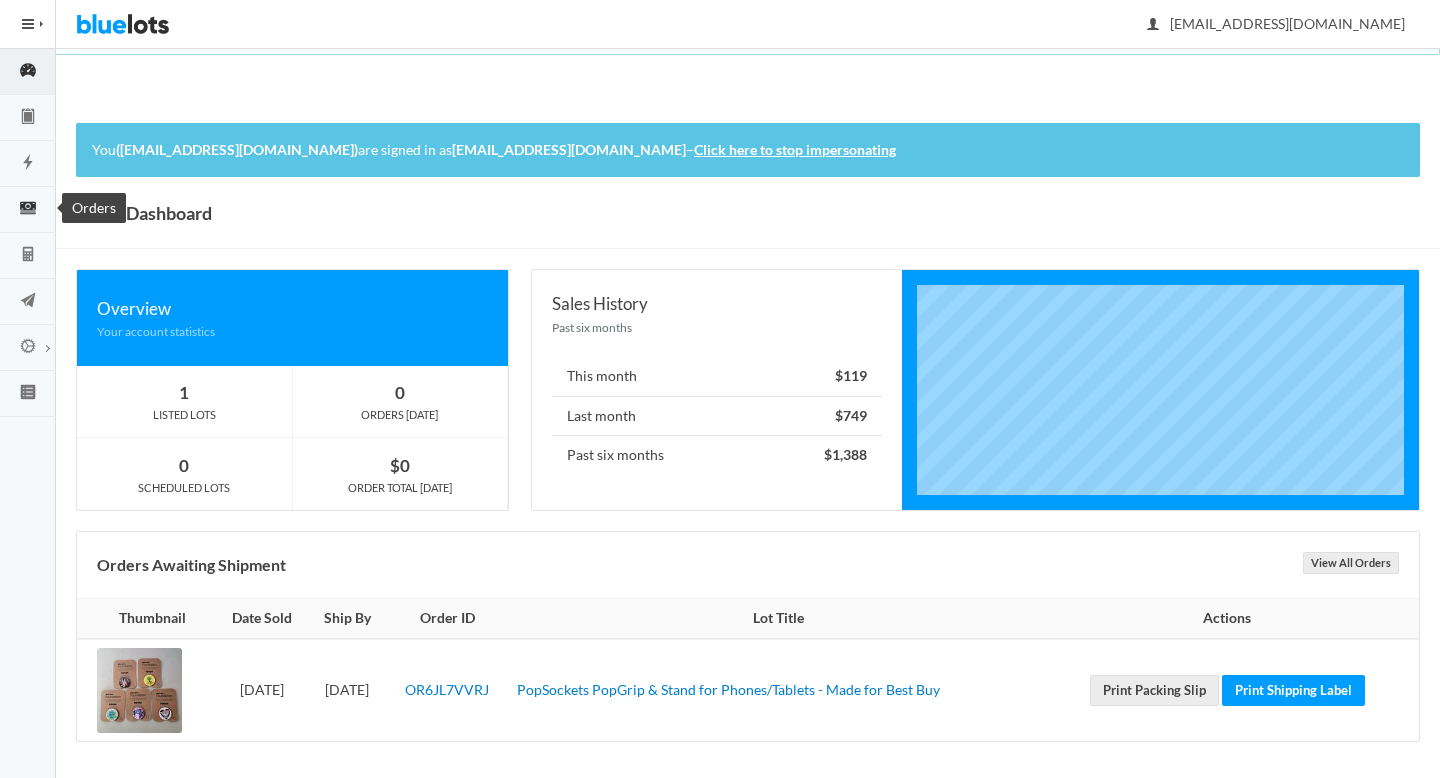 click 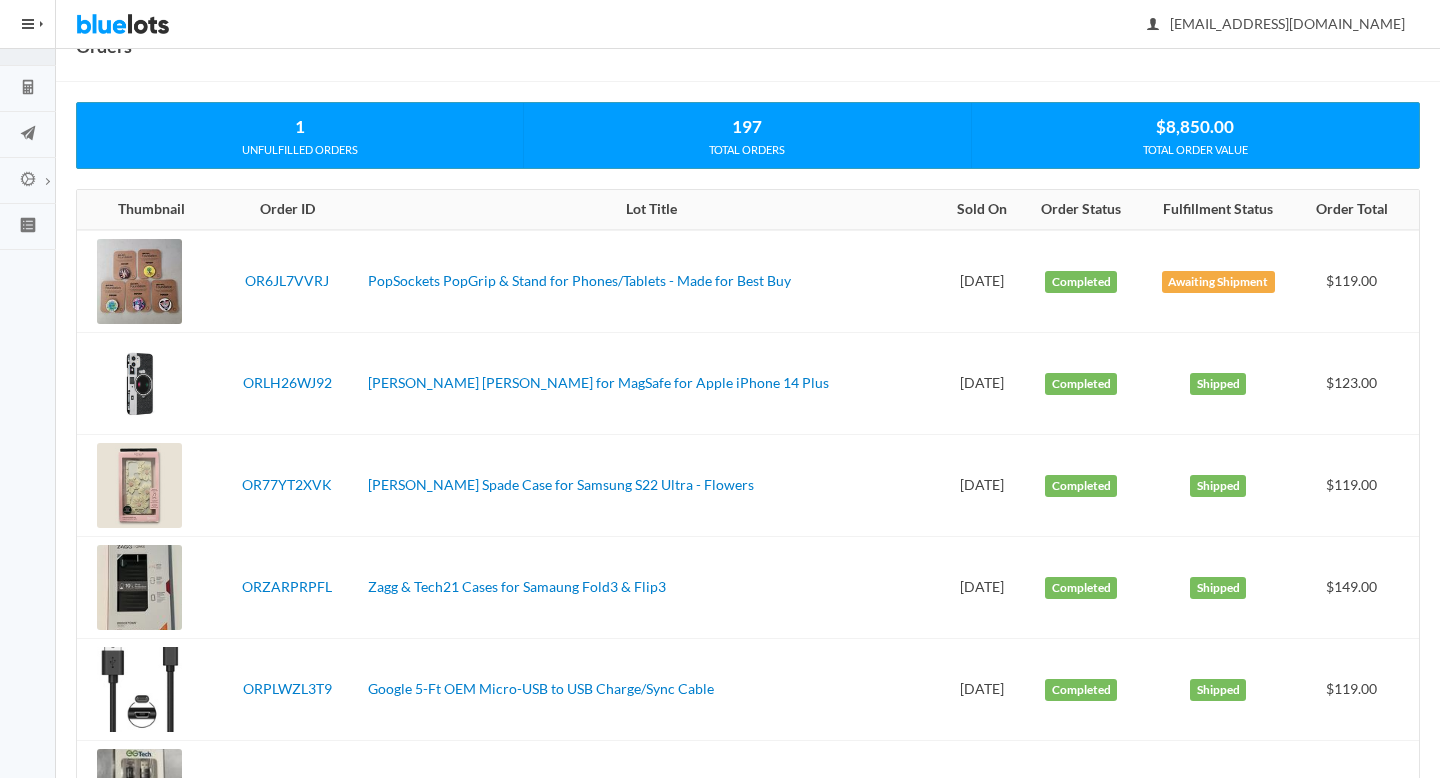 scroll, scrollTop: 171, scrollLeft: 0, axis: vertical 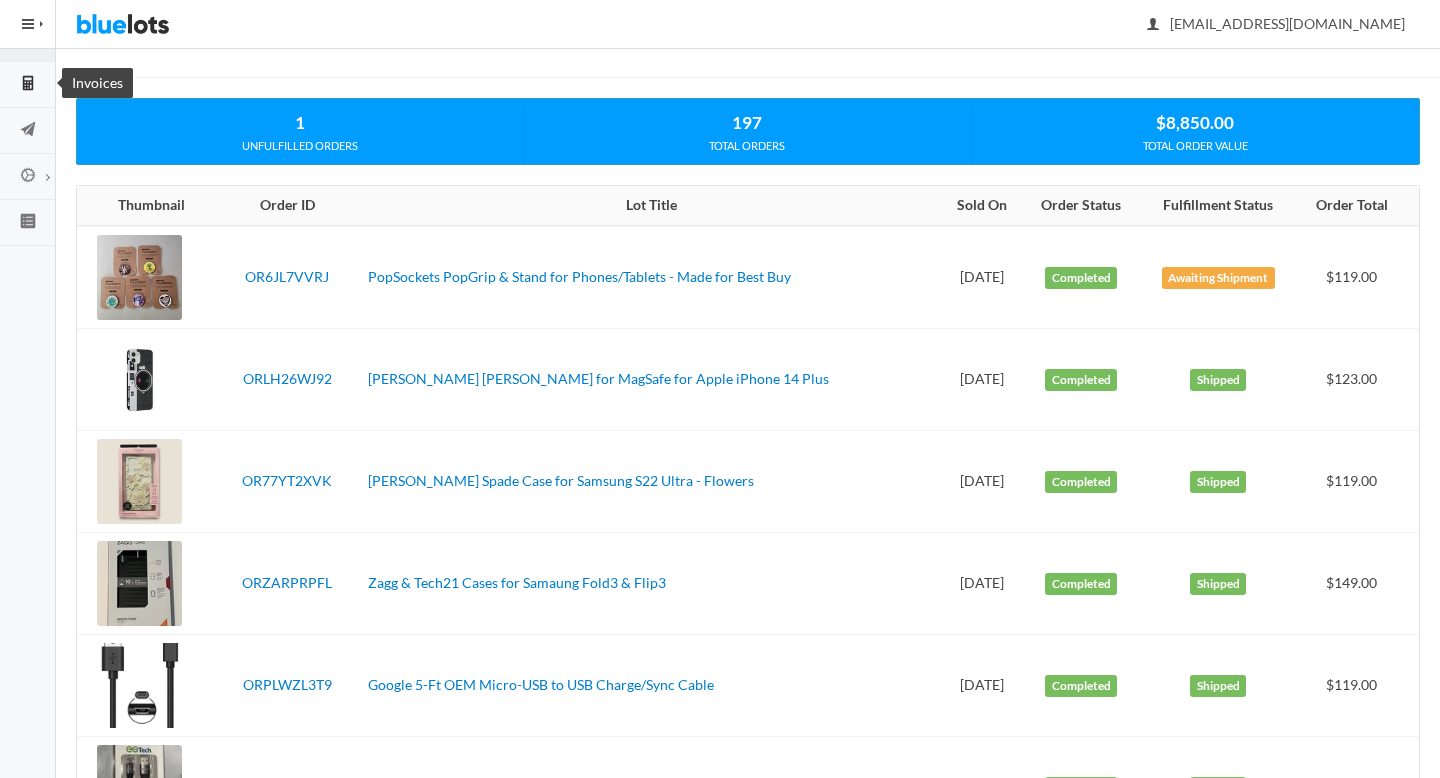 click 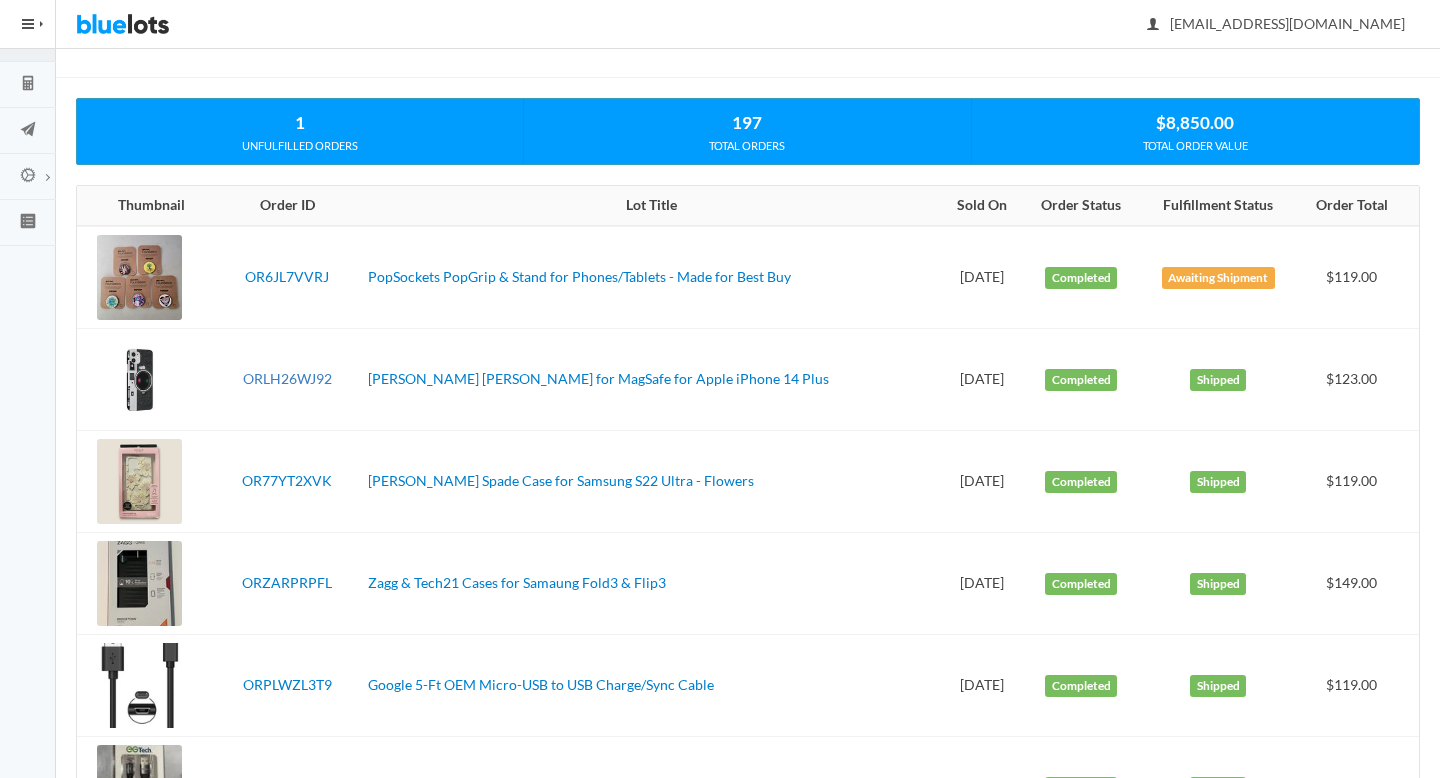 click on "ORLH26WJ92" at bounding box center (287, 378) 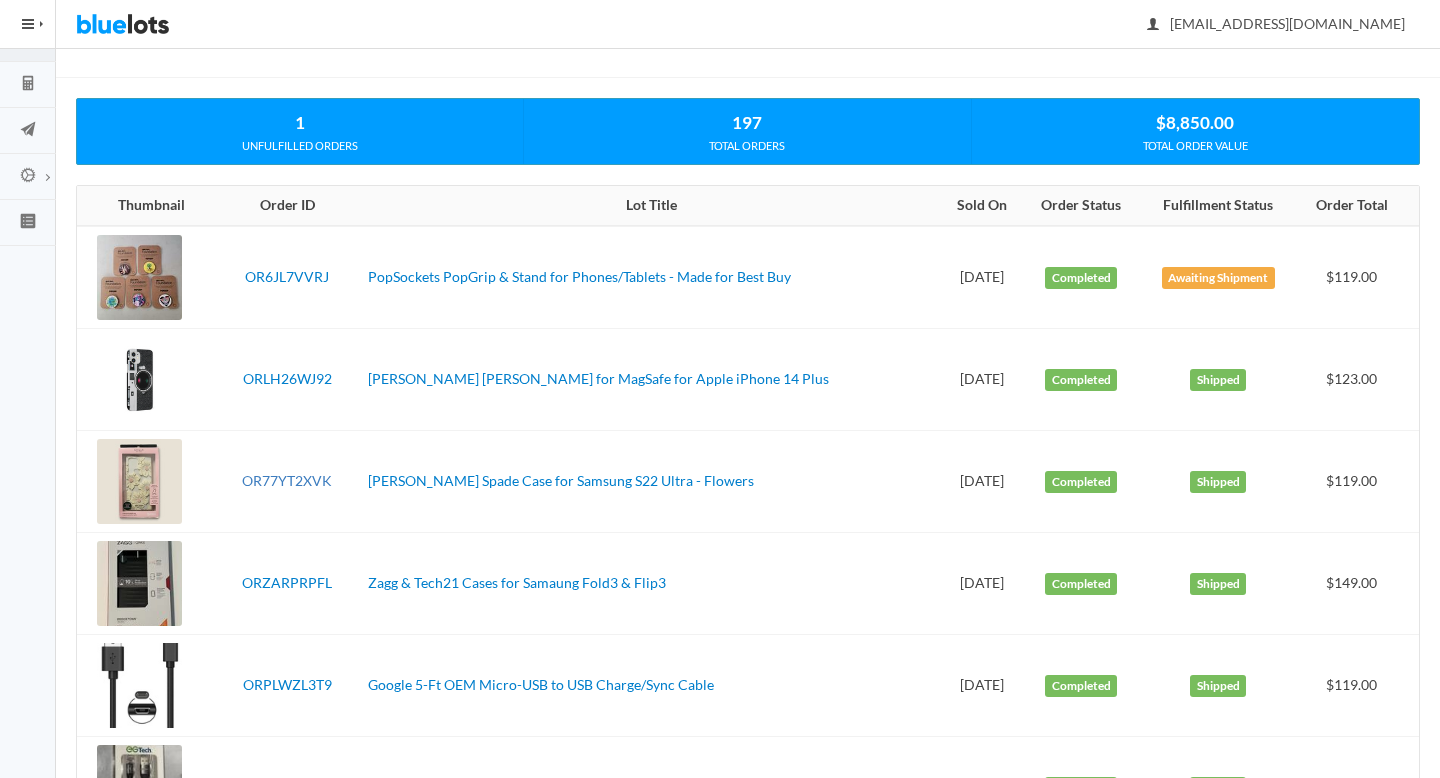 click on "OR77YT2XVK" at bounding box center [287, 480] 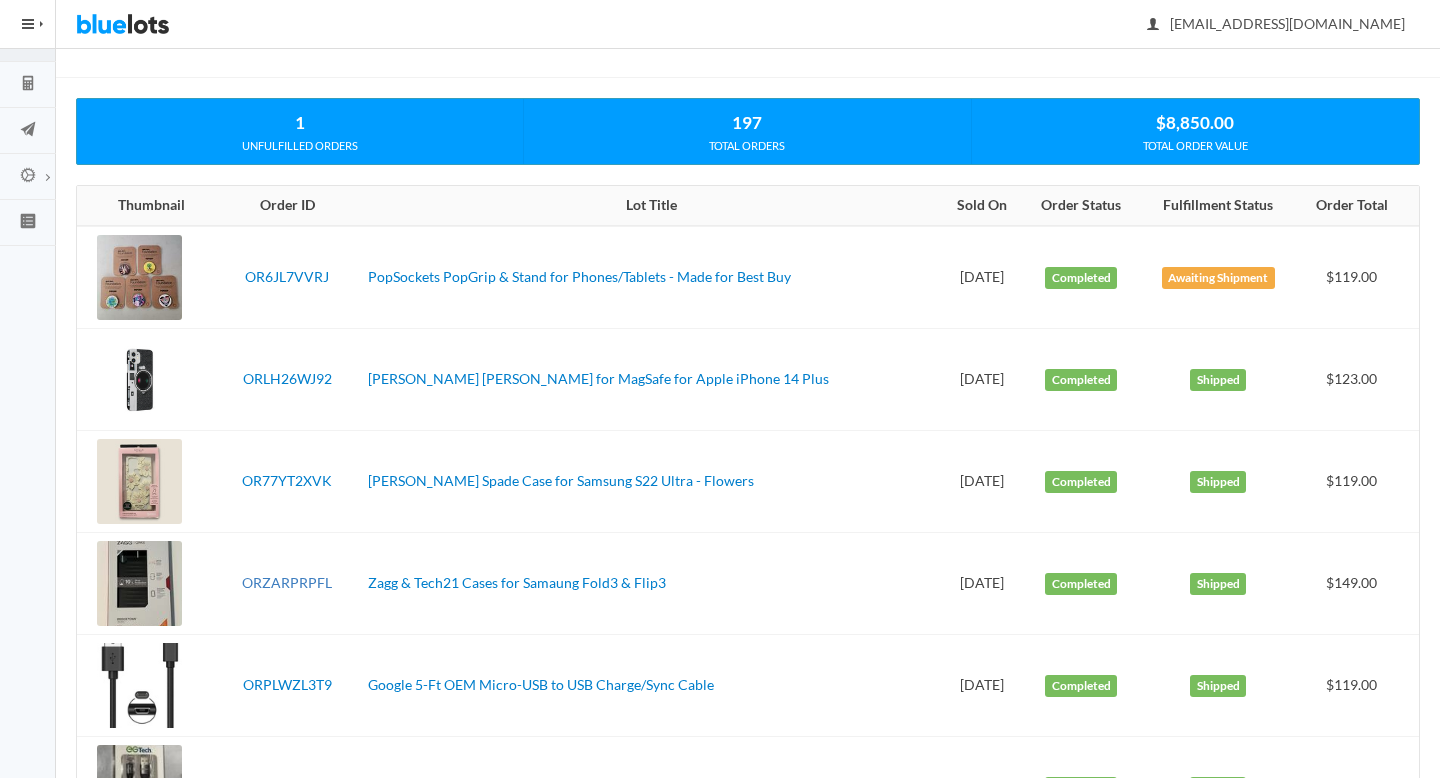 click on "ORZARPRPFL" at bounding box center [287, 582] 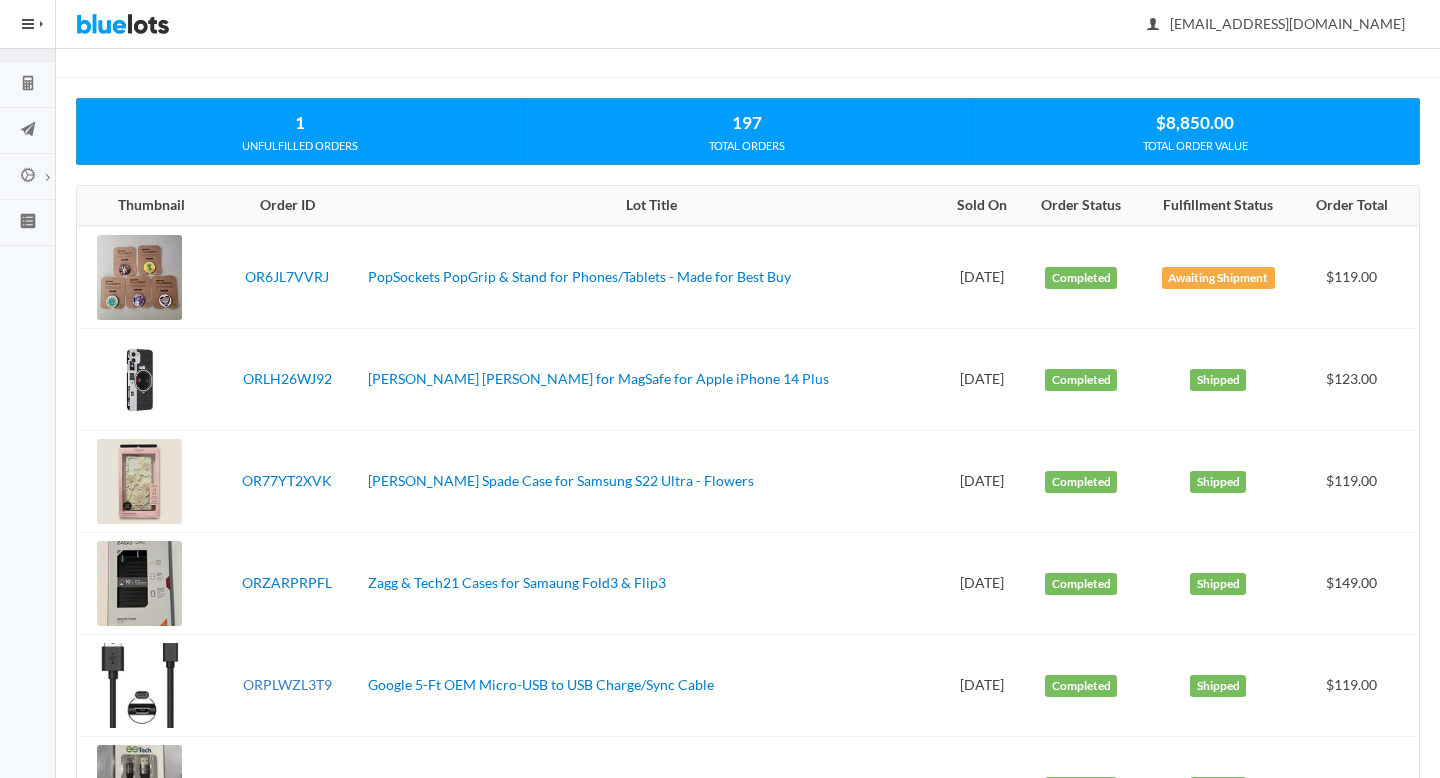click on "ORPLWZL3T9" at bounding box center (287, 684) 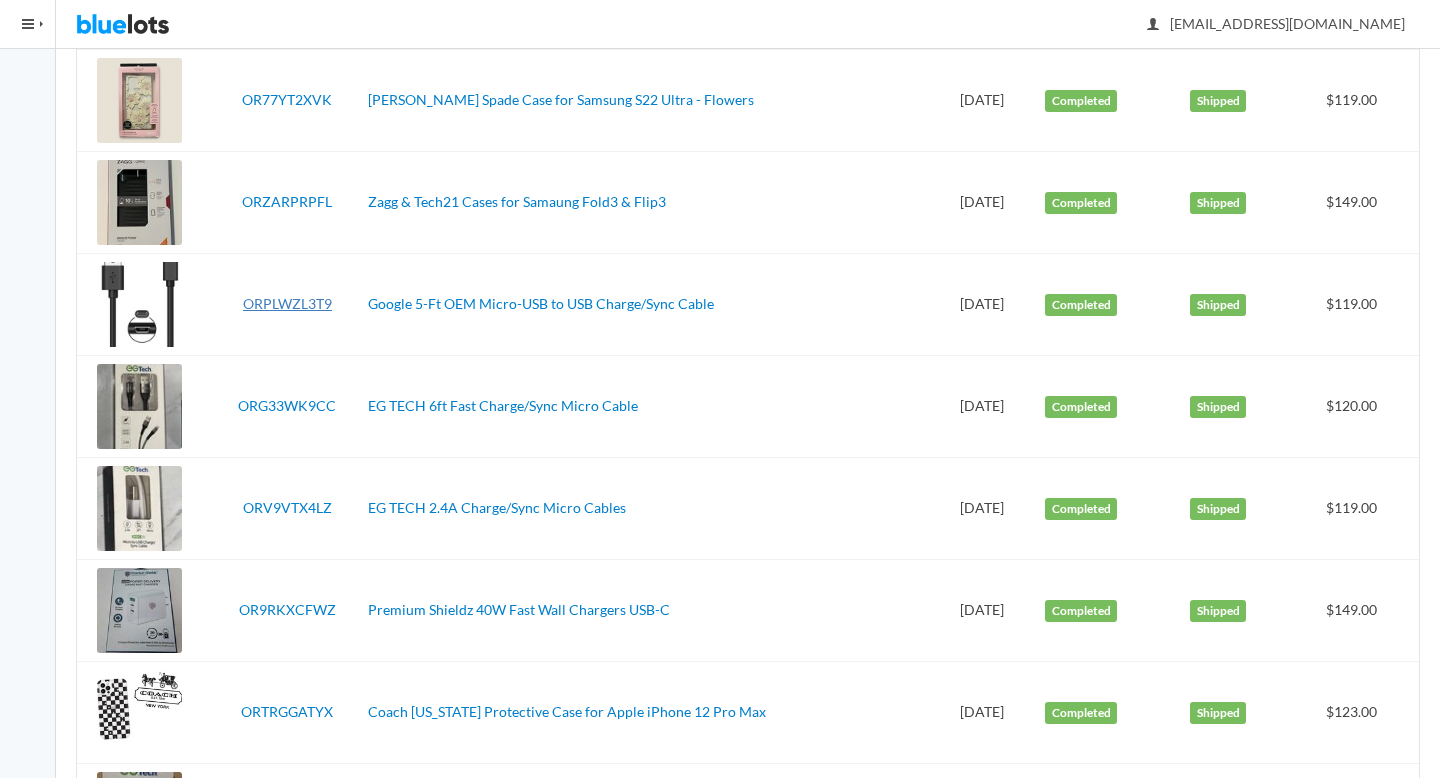 scroll, scrollTop: 599, scrollLeft: 0, axis: vertical 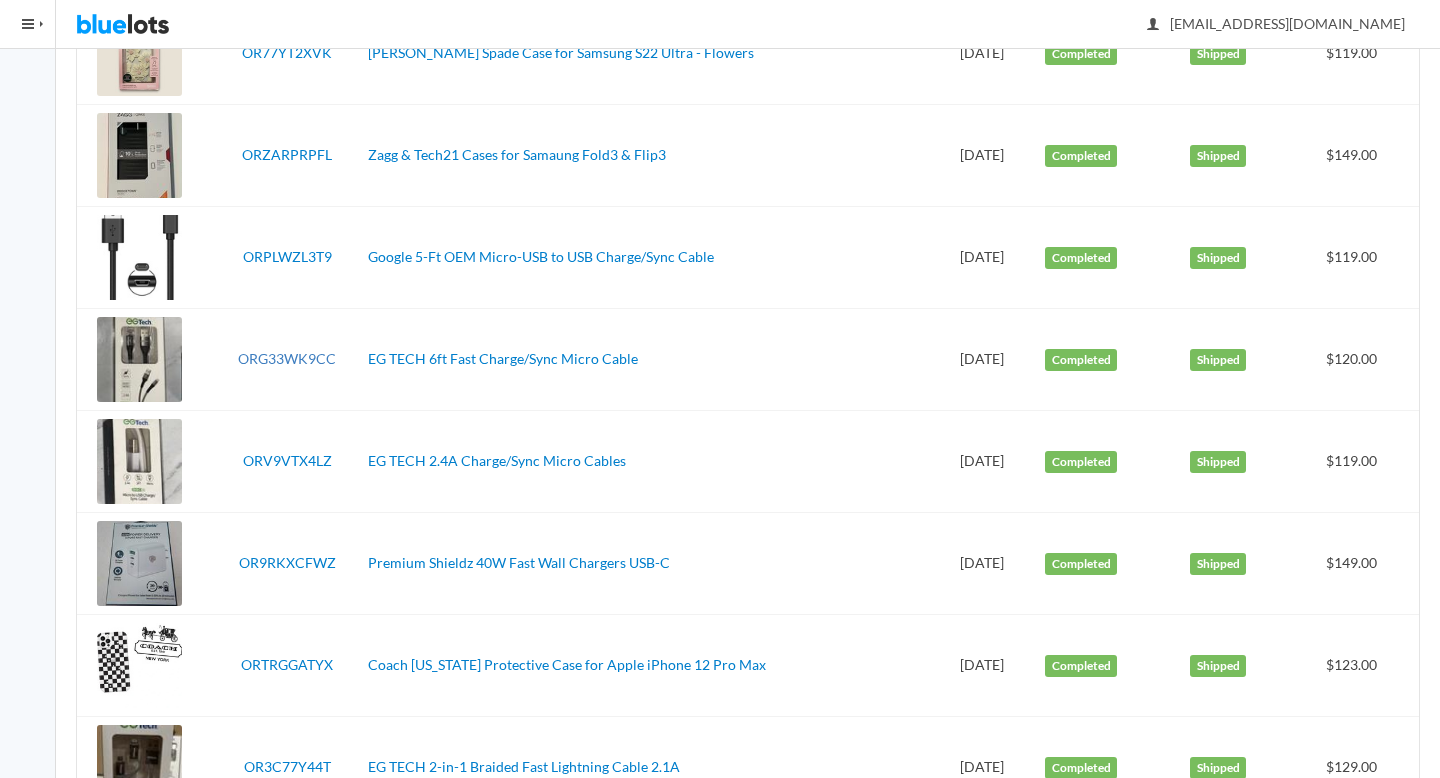 click on "ORG33WK9CC" at bounding box center (287, 358) 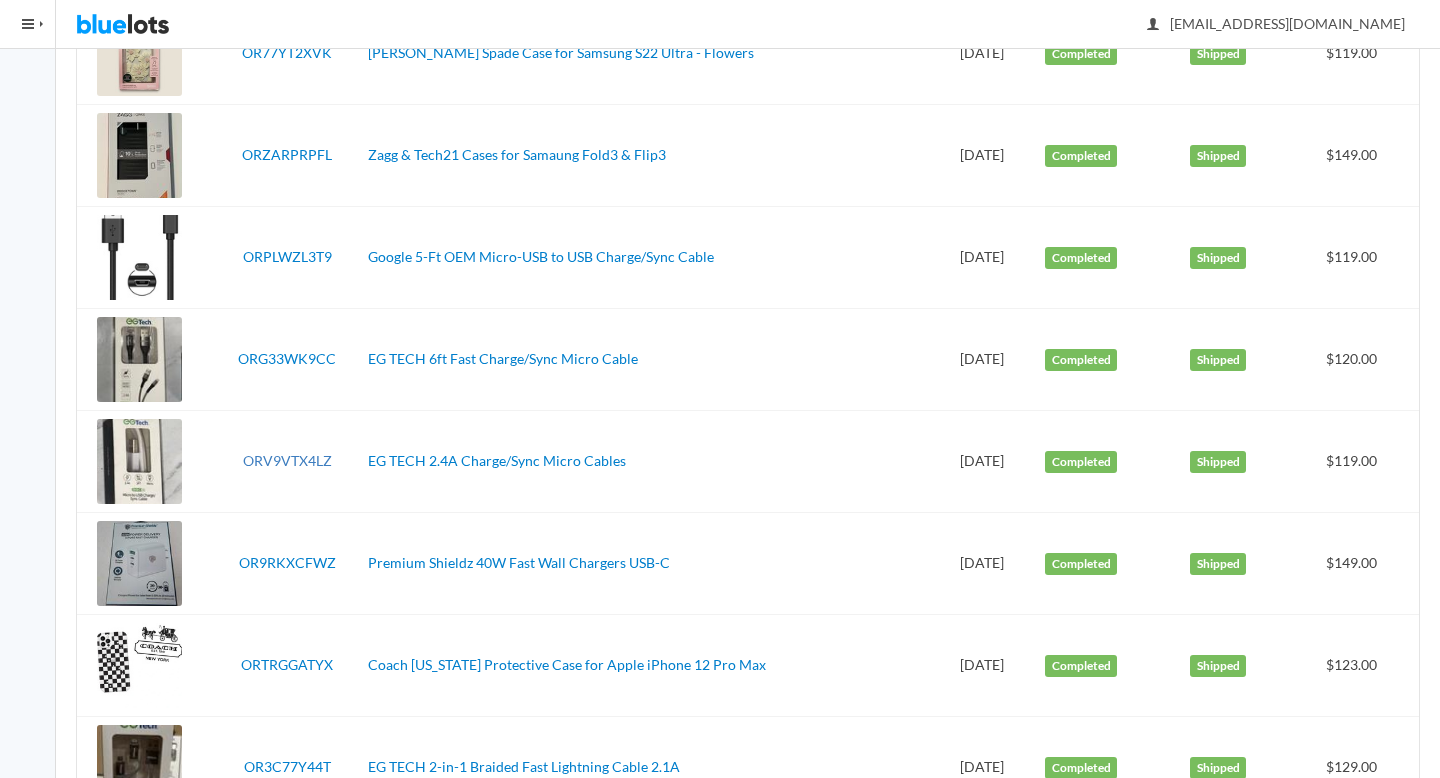 click on "ORV9VTX4LZ" at bounding box center (287, 460) 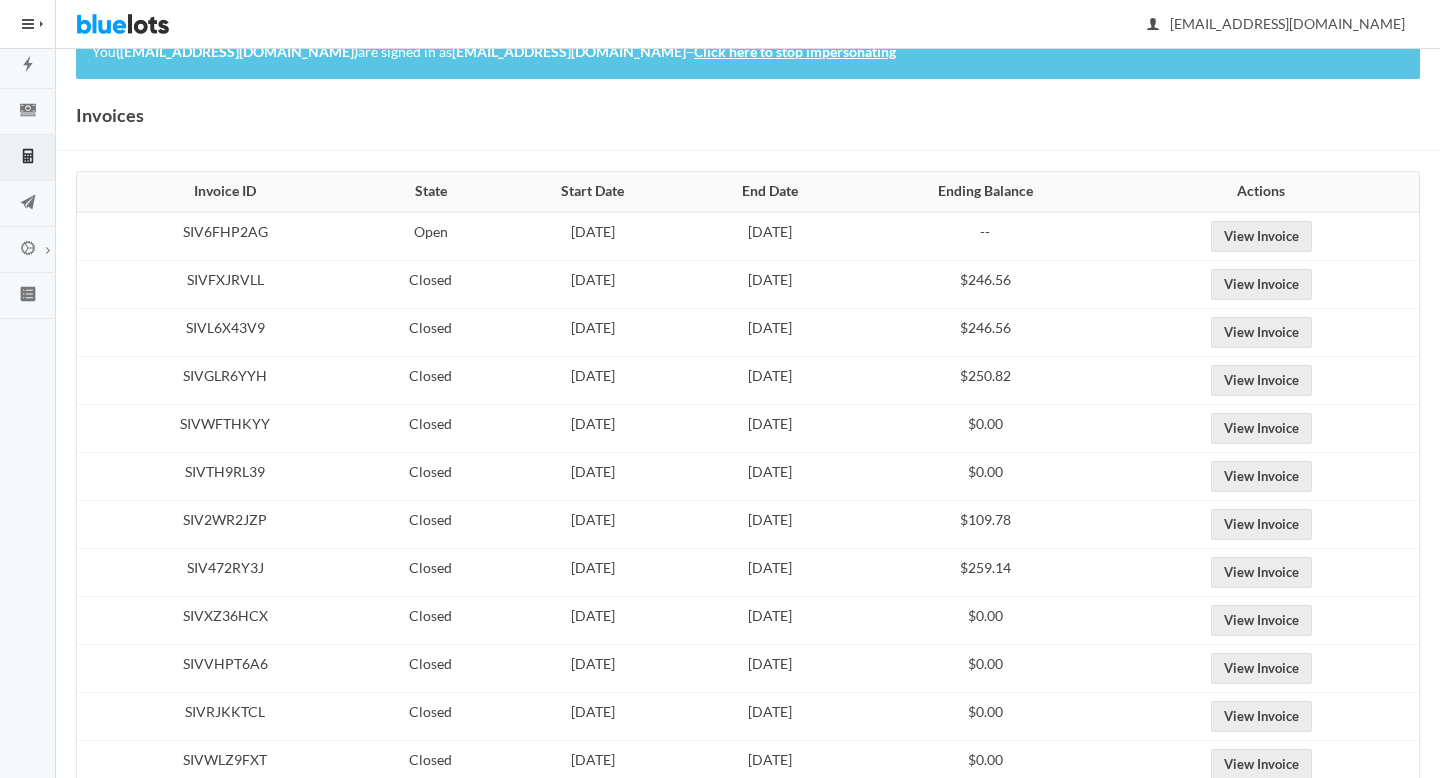 scroll, scrollTop: 103, scrollLeft: 0, axis: vertical 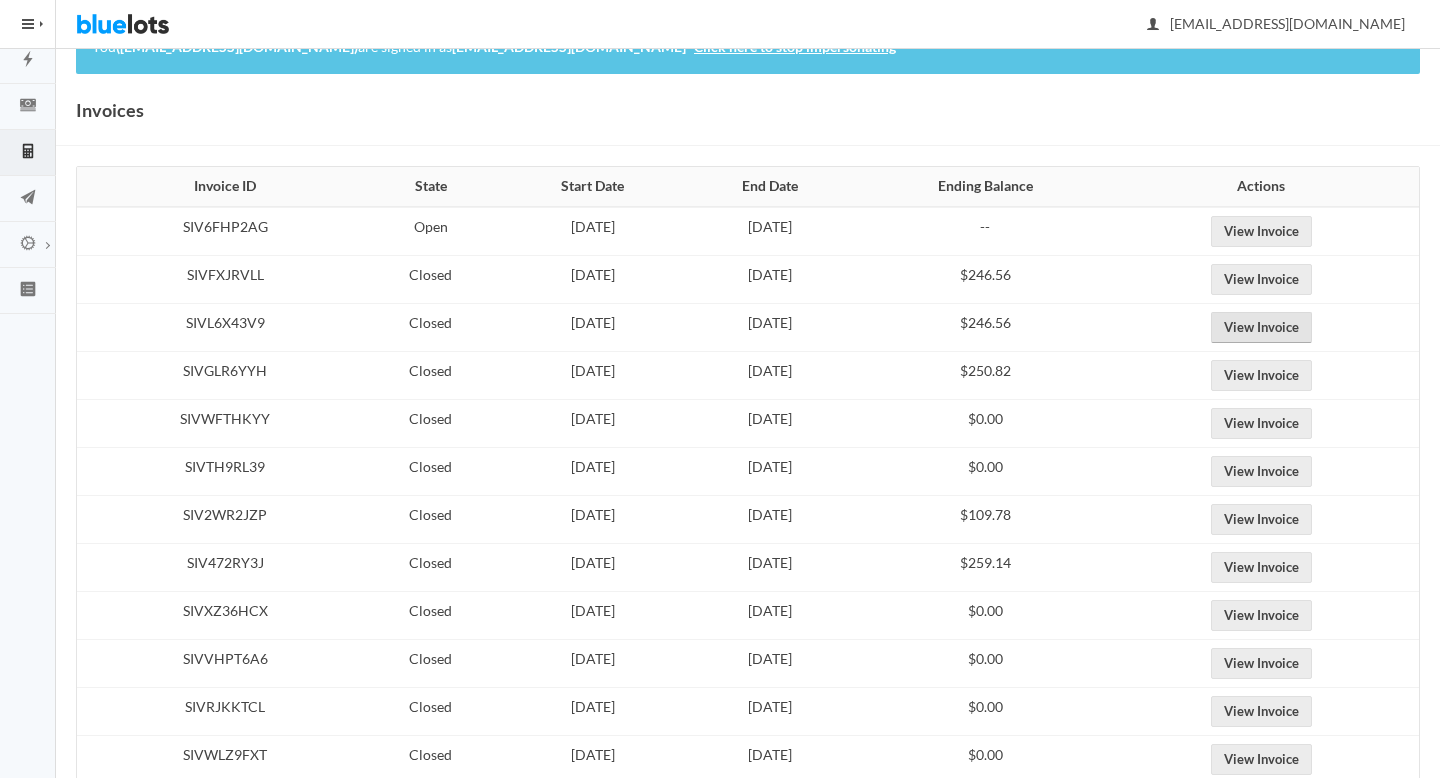 click on "View Invoice" 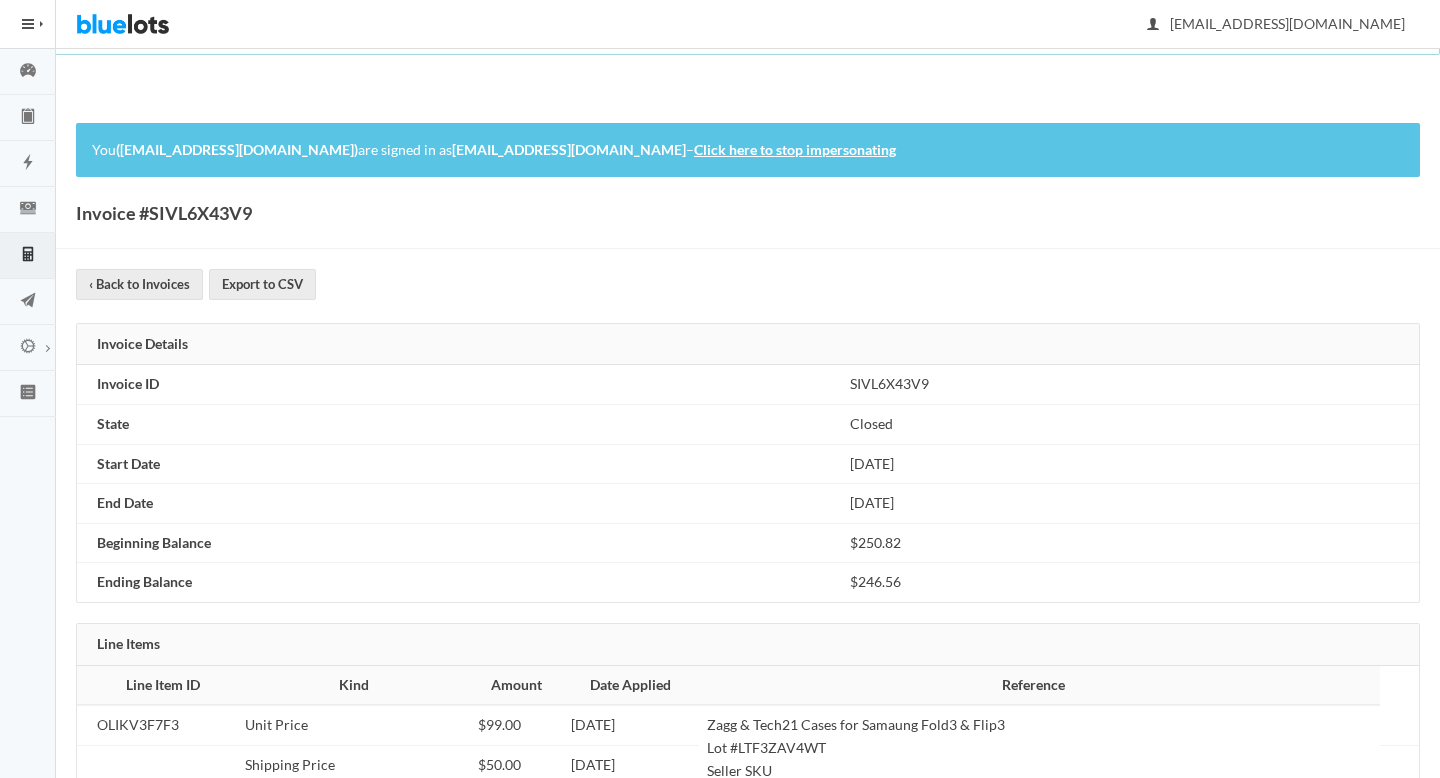 scroll, scrollTop: 602, scrollLeft: 0, axis: vertical 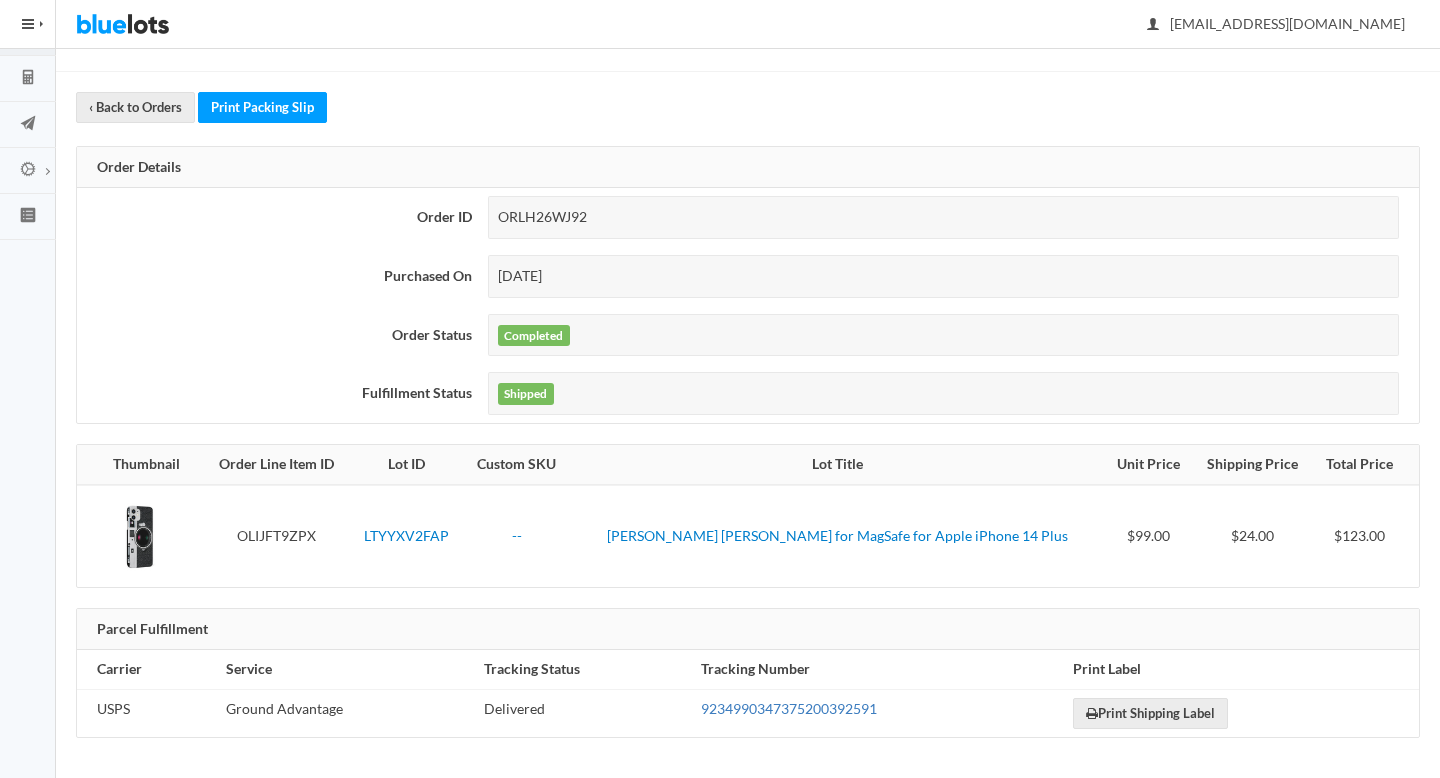 click on "9234990347375200392591" at bounding box center (789, 708) 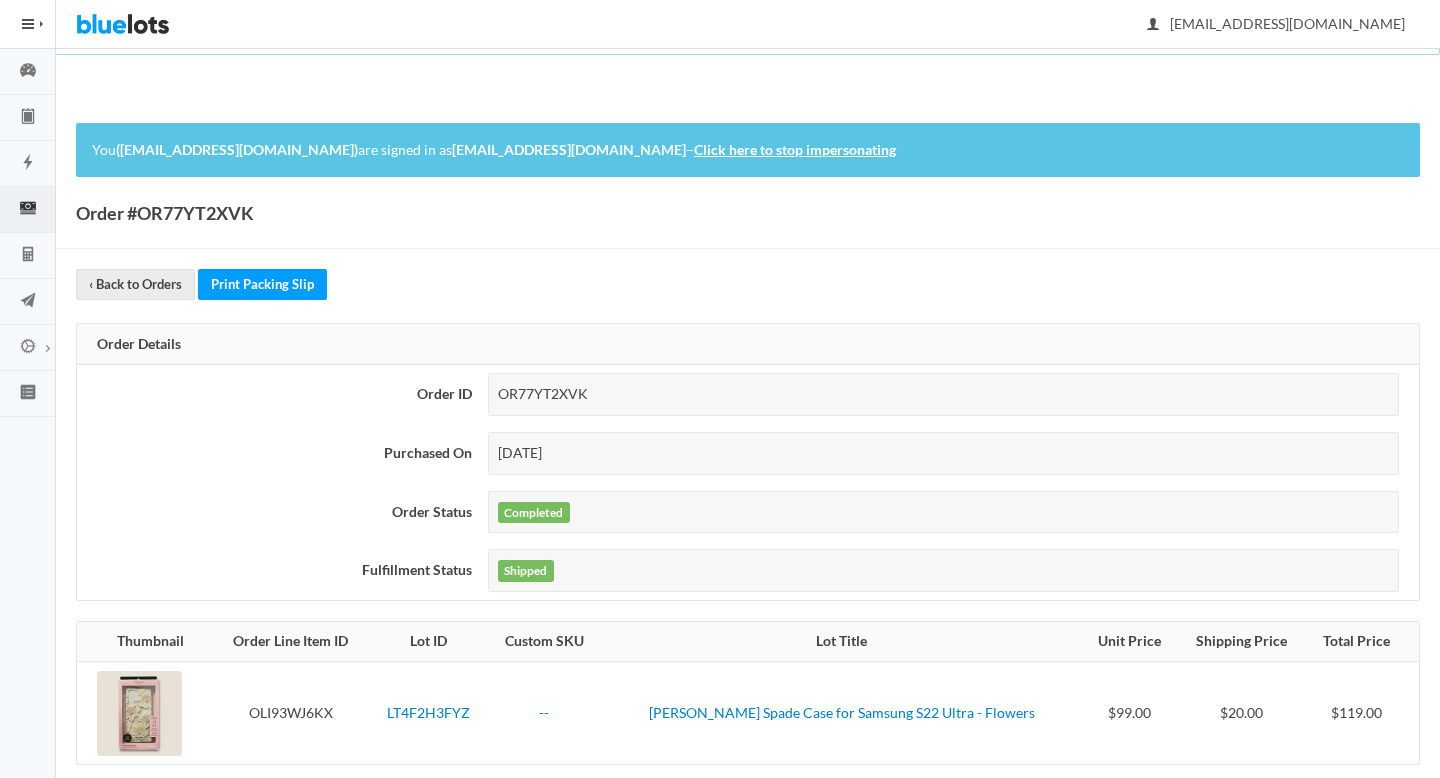 scroll, scrollTop: 177, scrollLeft: 0, axis: vertical 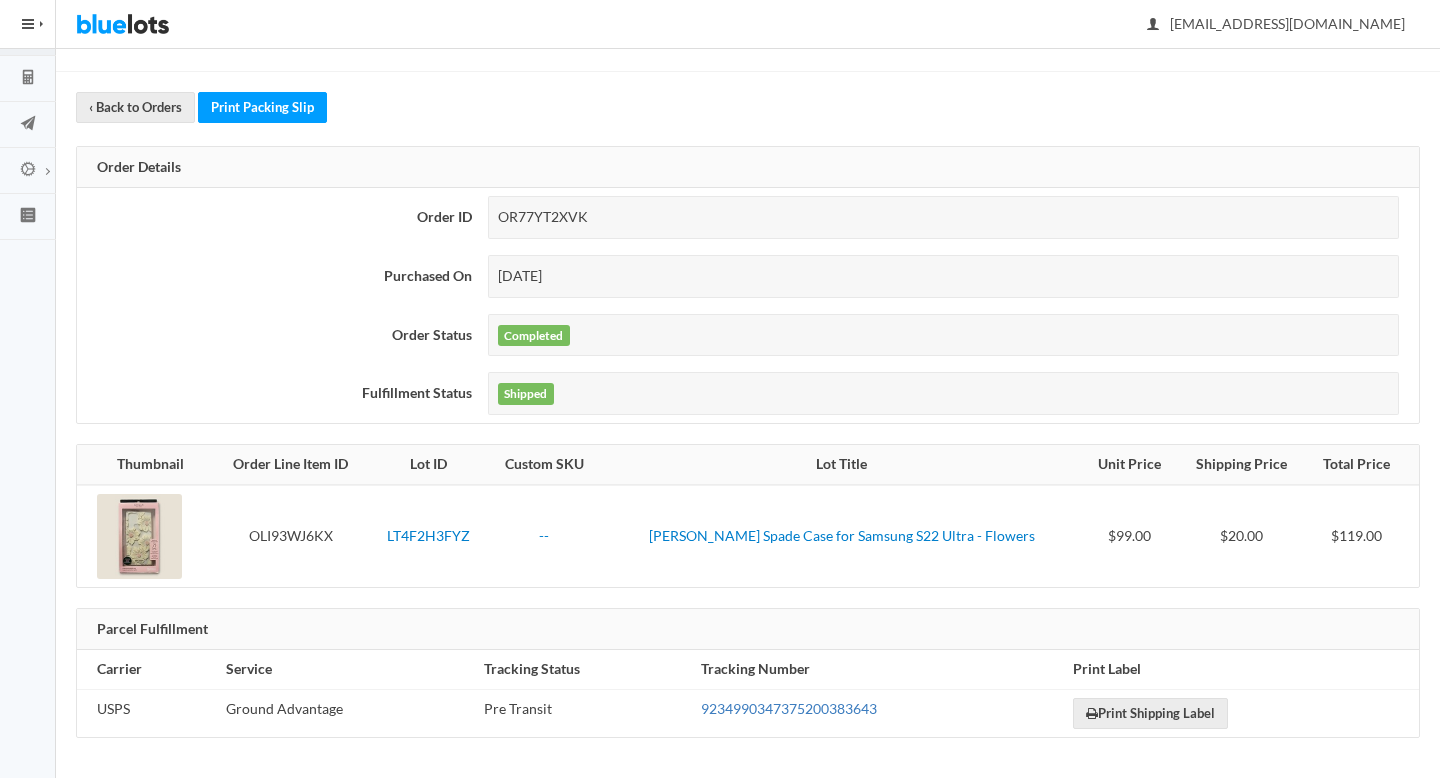 click on "9234990347375200383643" at bounding box center [789, 708] 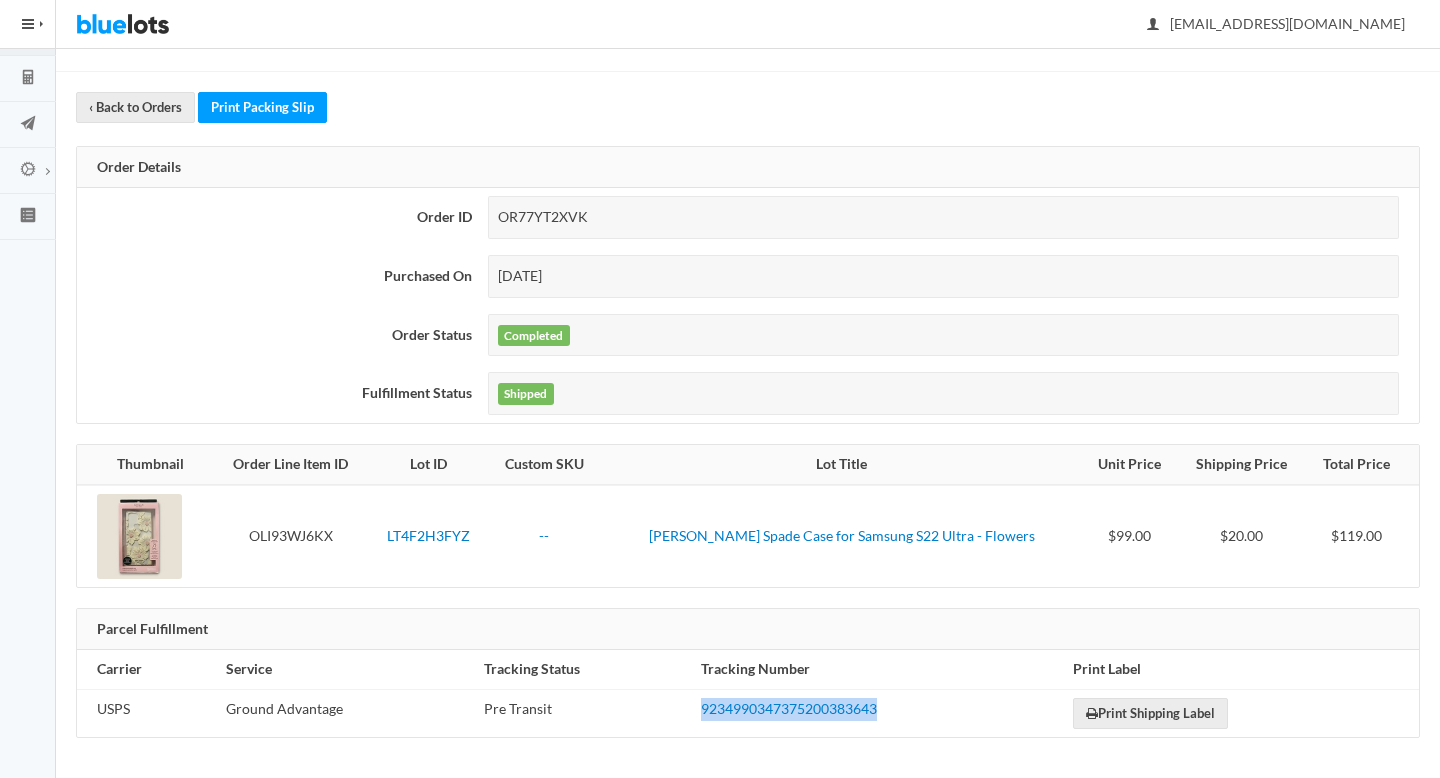 drag, startPoint x: 879, startPoint y: 706, endPoint x: 692, endPoint y: 710, distance: 187.04277 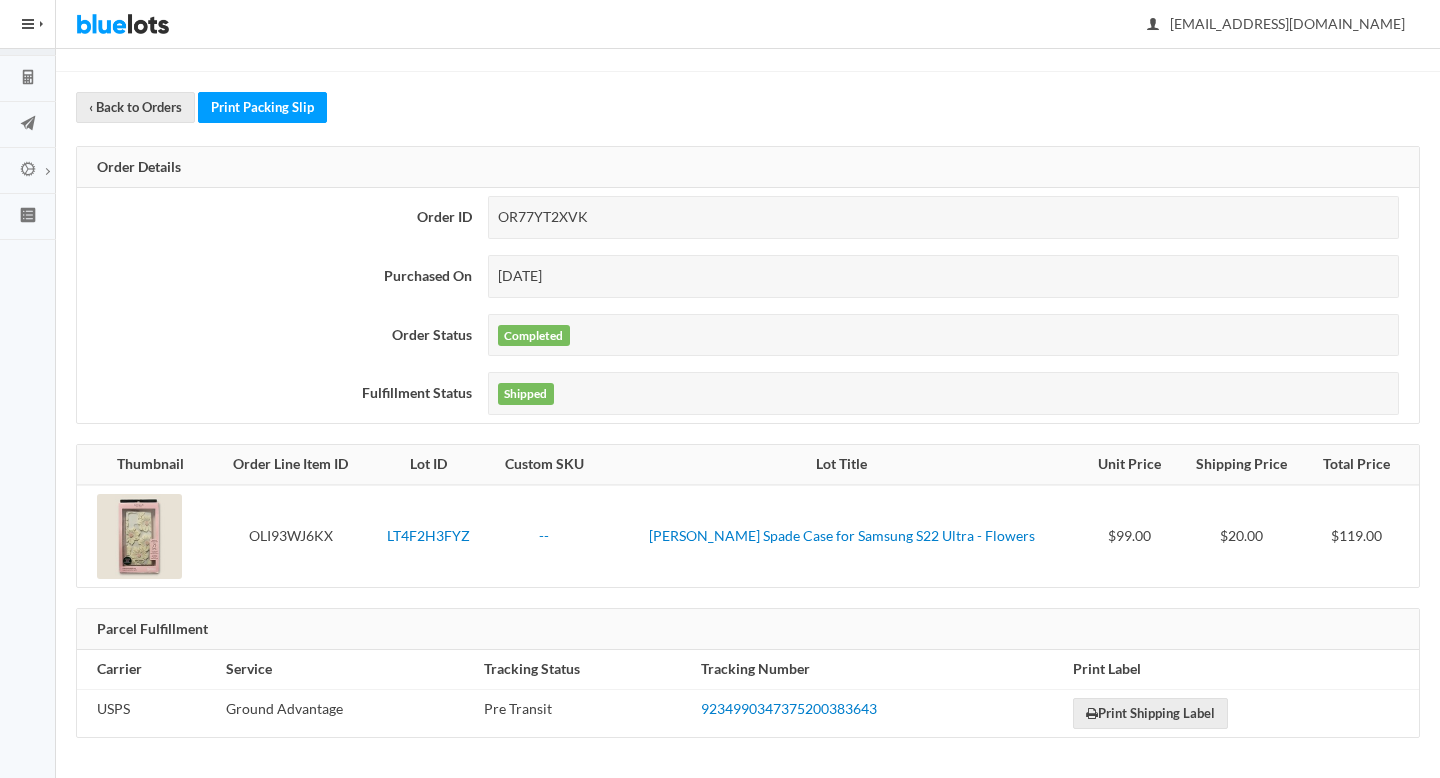 click on "OR77YT2XVK" at bounding box center [943, 217] 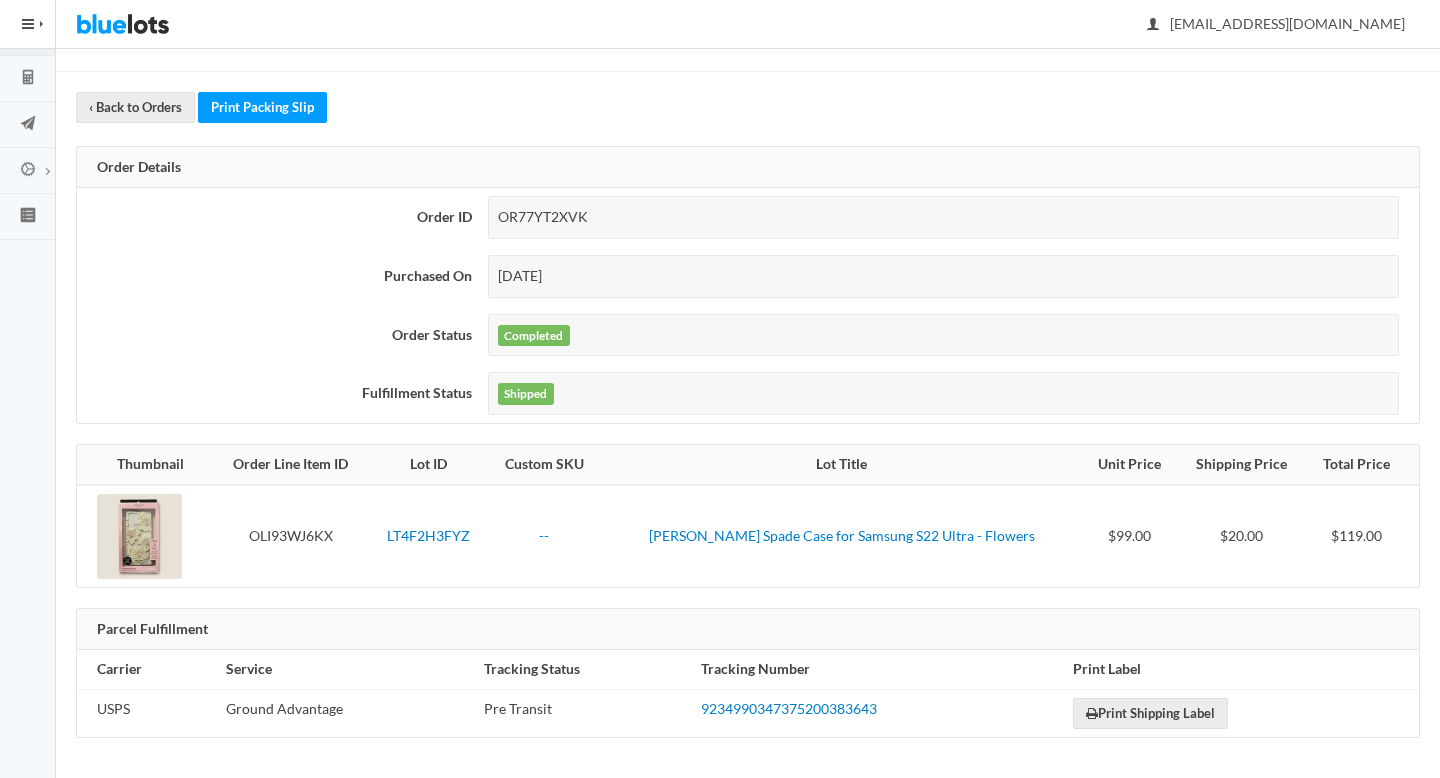 copy on "OR77YT2XVK" 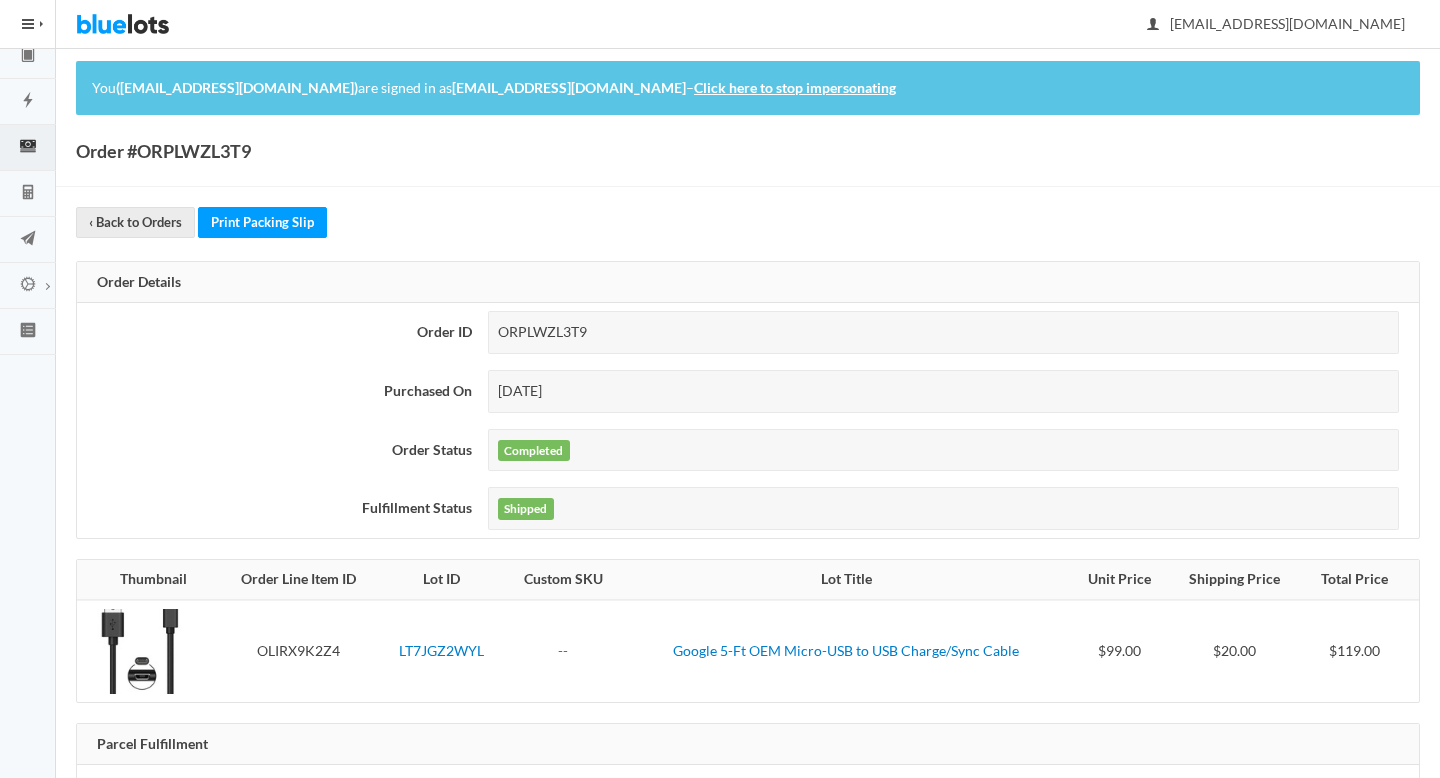 scroll, scrollTop: 177, scrollLeft: 0, axis: vertical 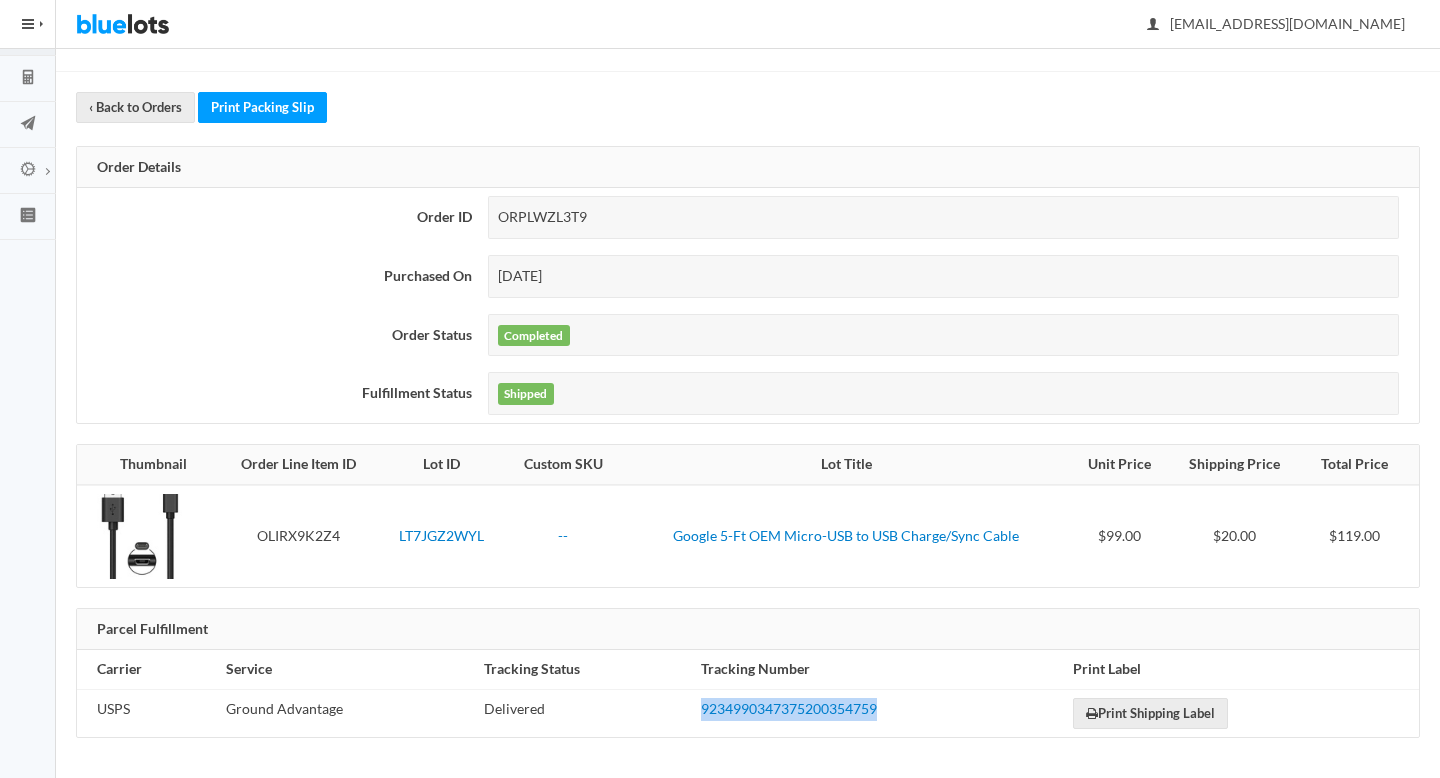 drag, startPoint x: 888, startPoint y: 711, endPoint x: 686, endPoint y: 706, distance: 202.06187 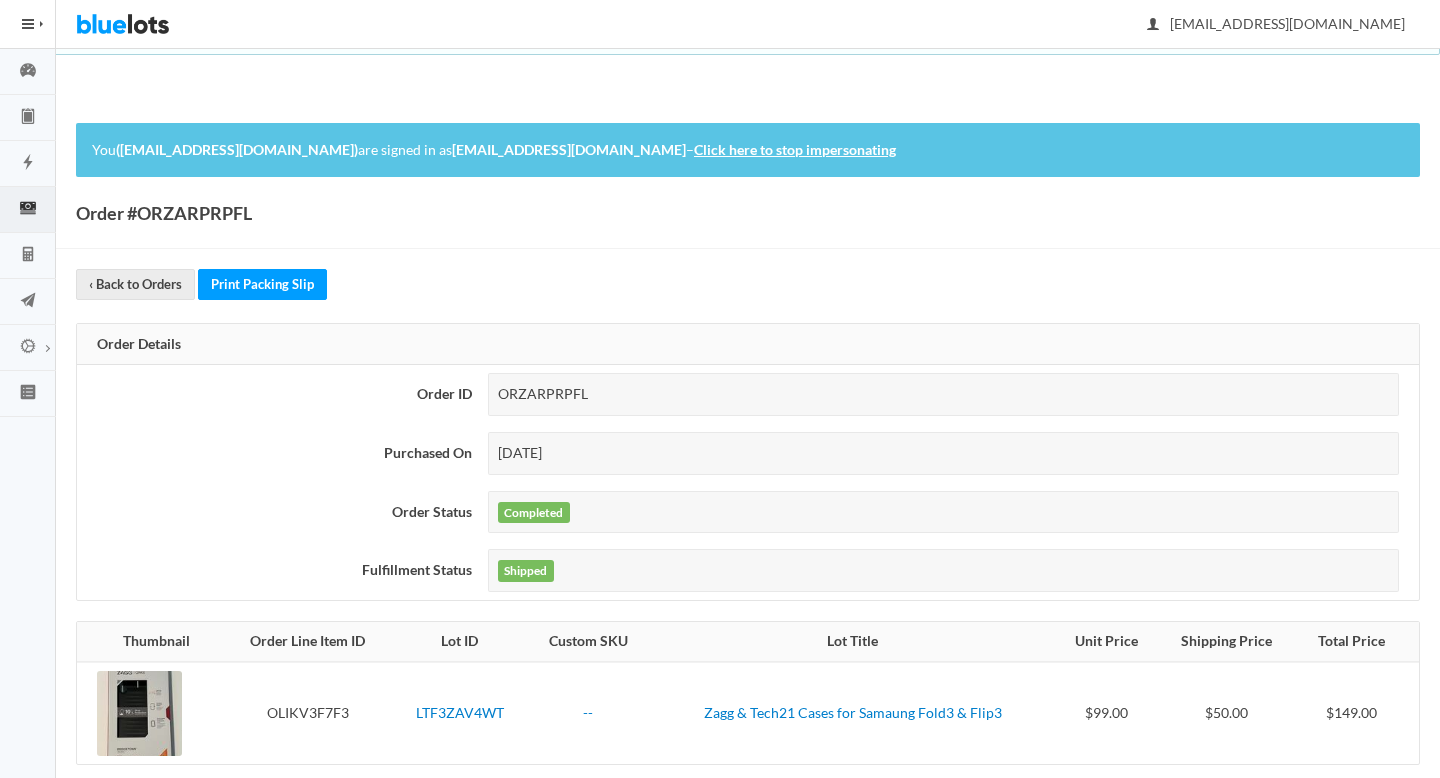 scroll, scrollTop: 177, scrollLeft: 0, axis: vertical 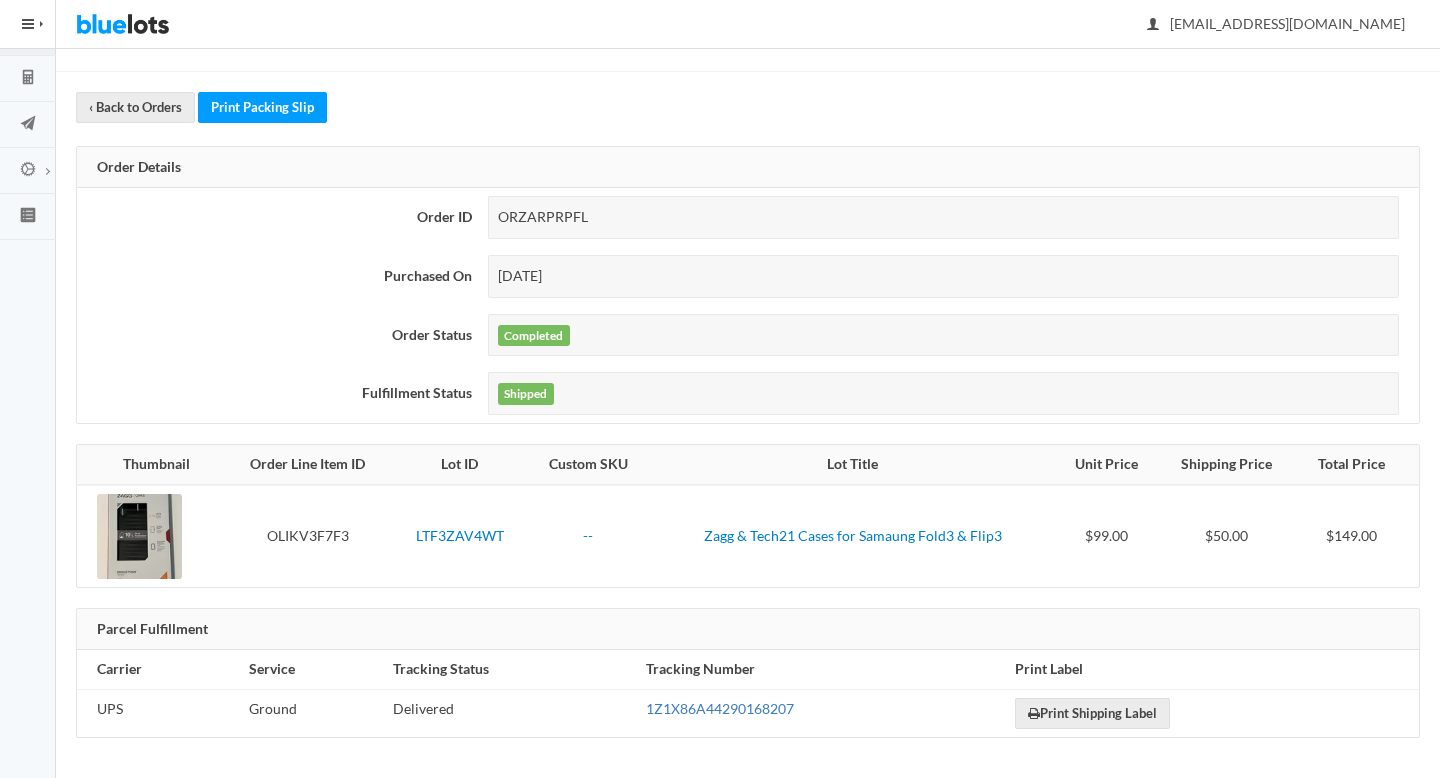 click on "1Z1X86A44290168207" at bounding box center (720, 708) 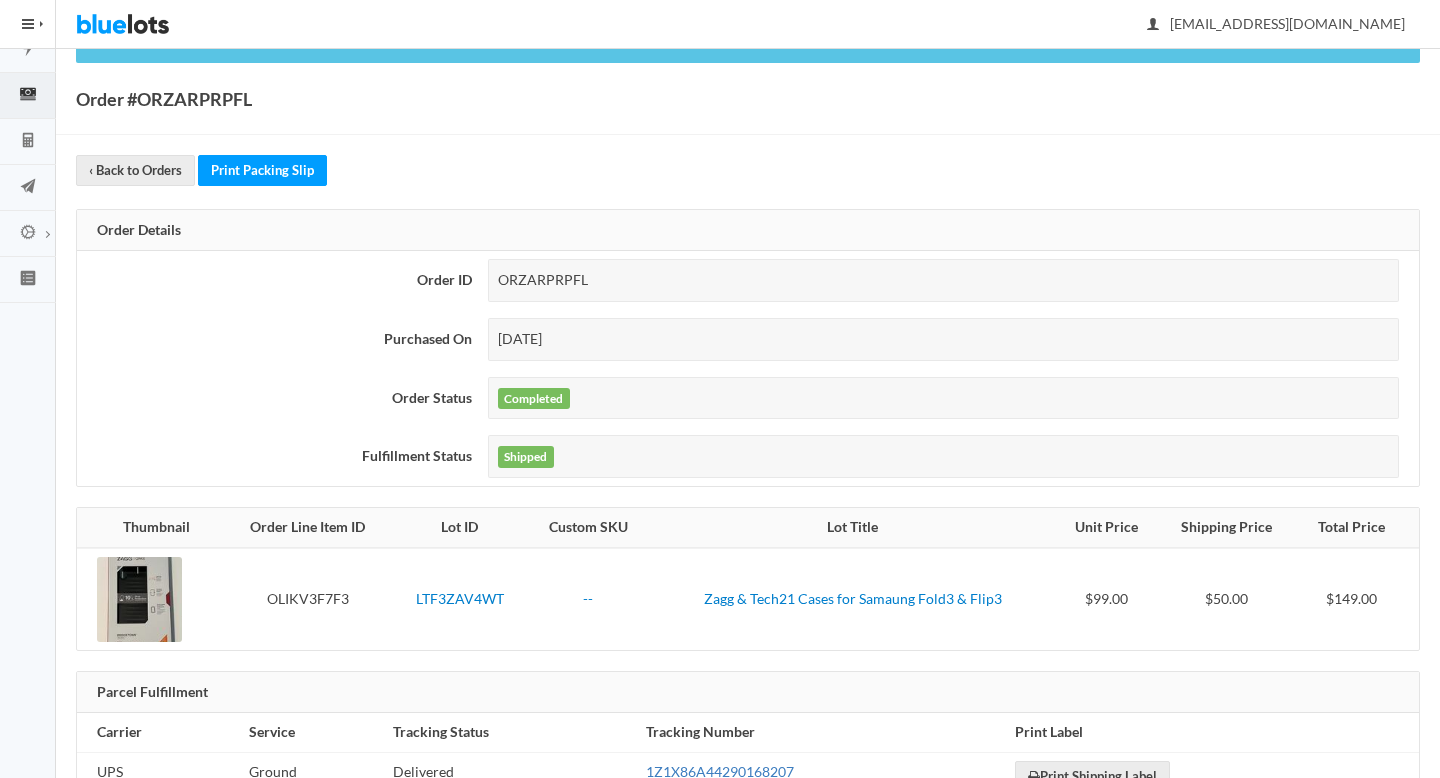 scroll, scrollTop: 177, scrollLeft: 0, axis: vertical 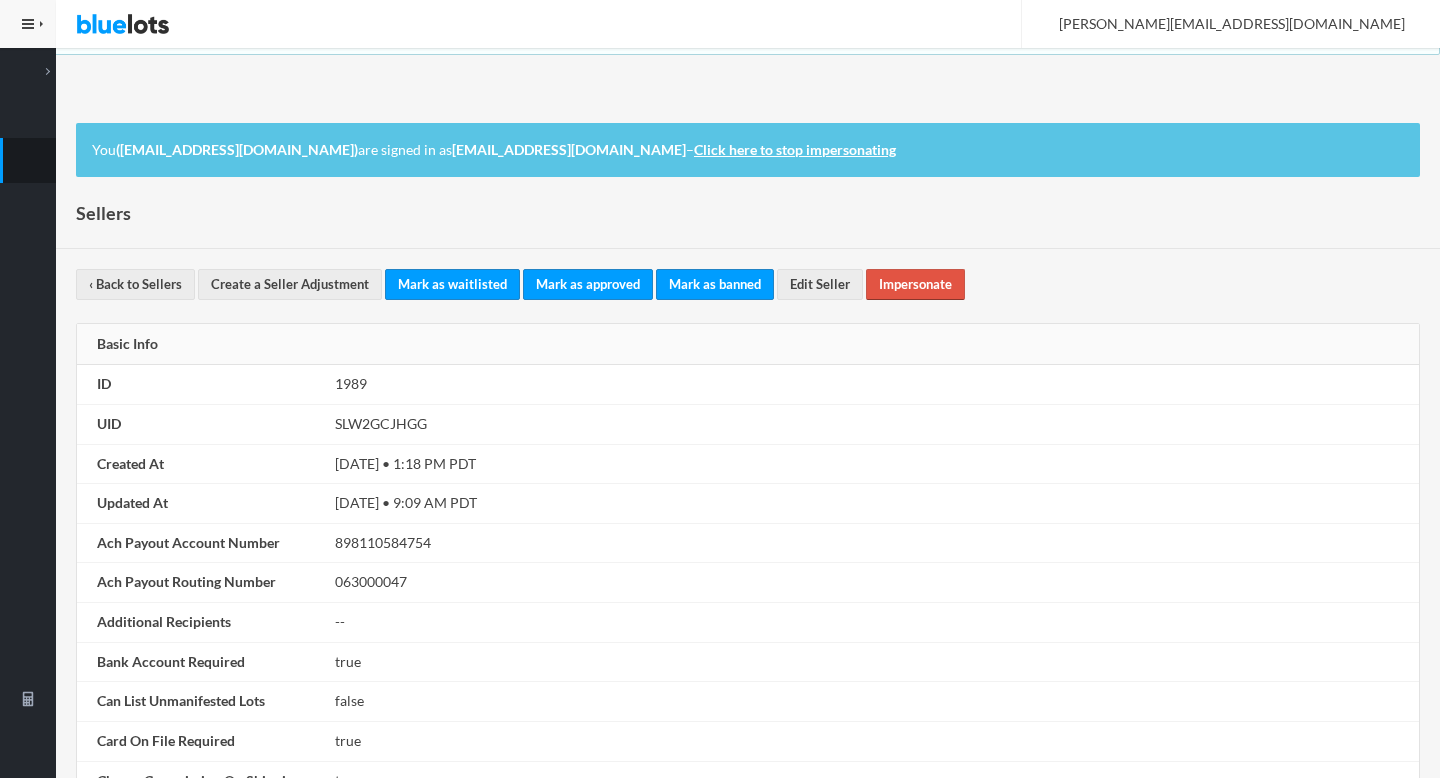 click on "Impersonate" at bounding box center [915, 284] 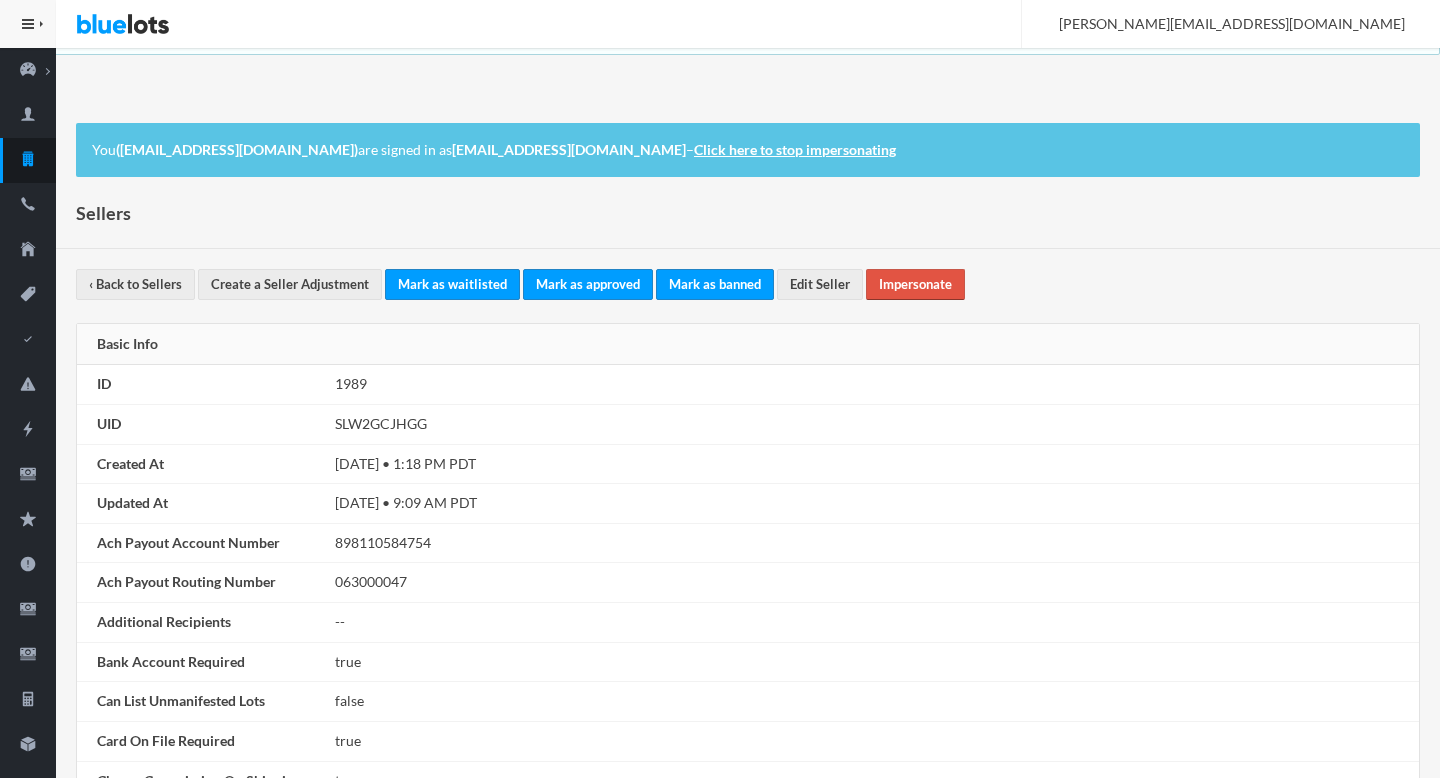 scroll, scrollTop: 0, scrollLeft: 0, axis: both 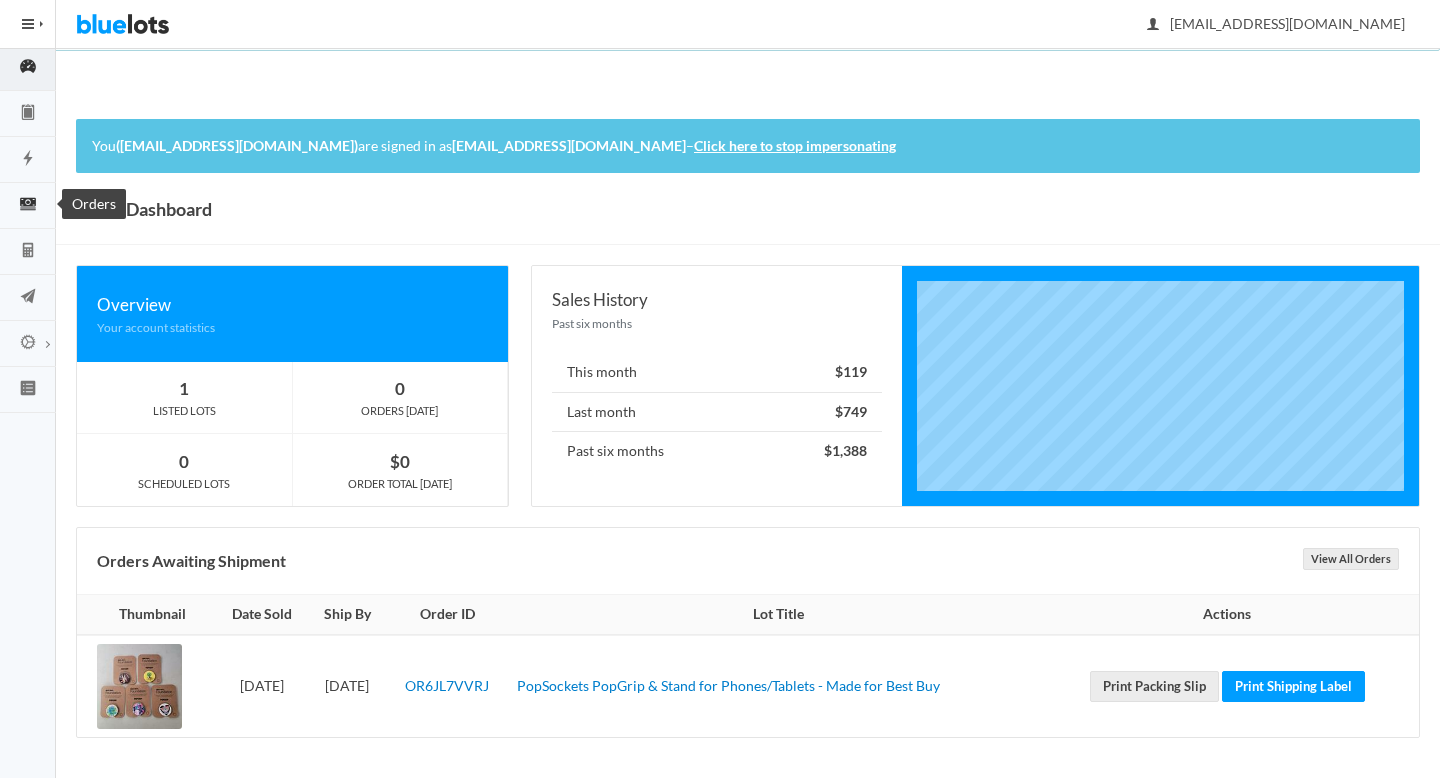 click 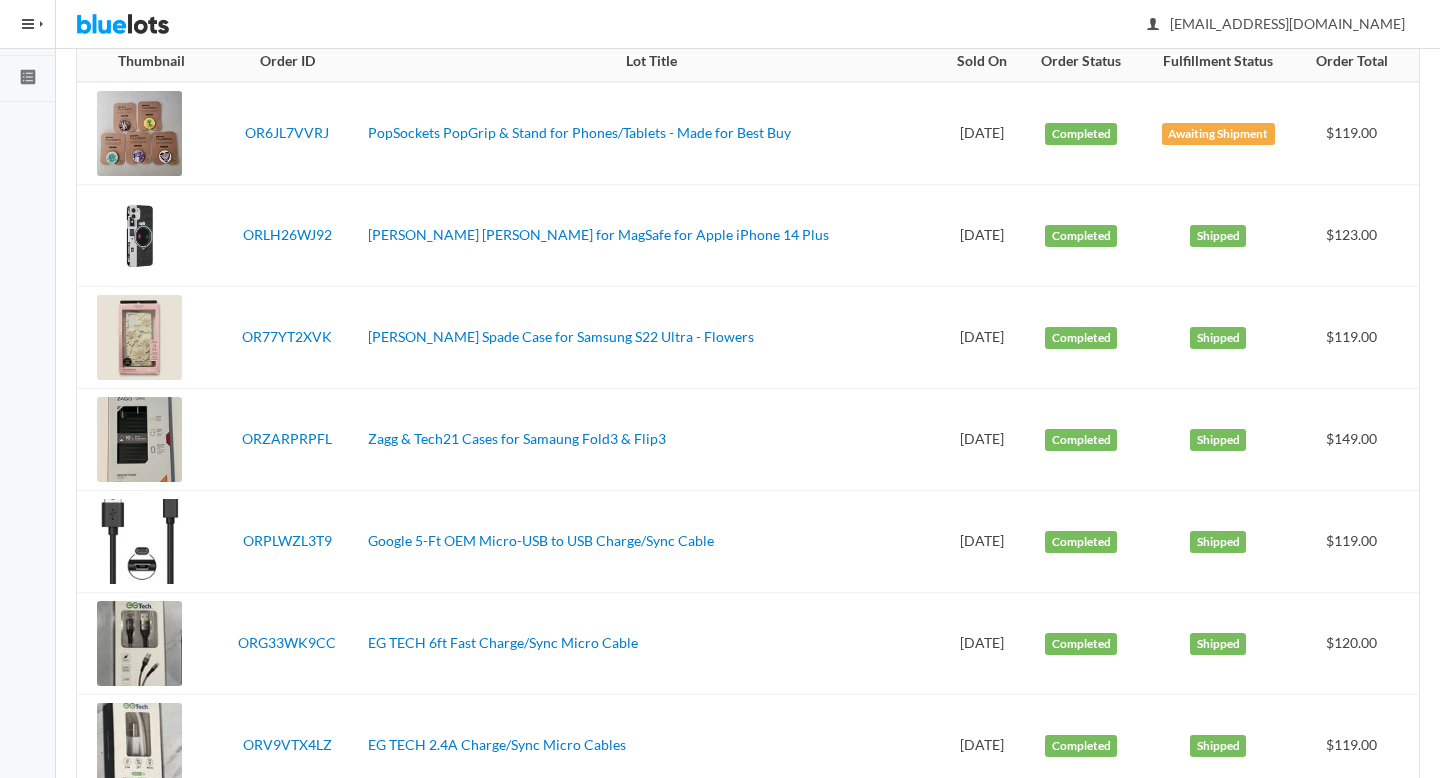 scroll, scrollTop: 336, scrollLeft: 0, axis: vertical 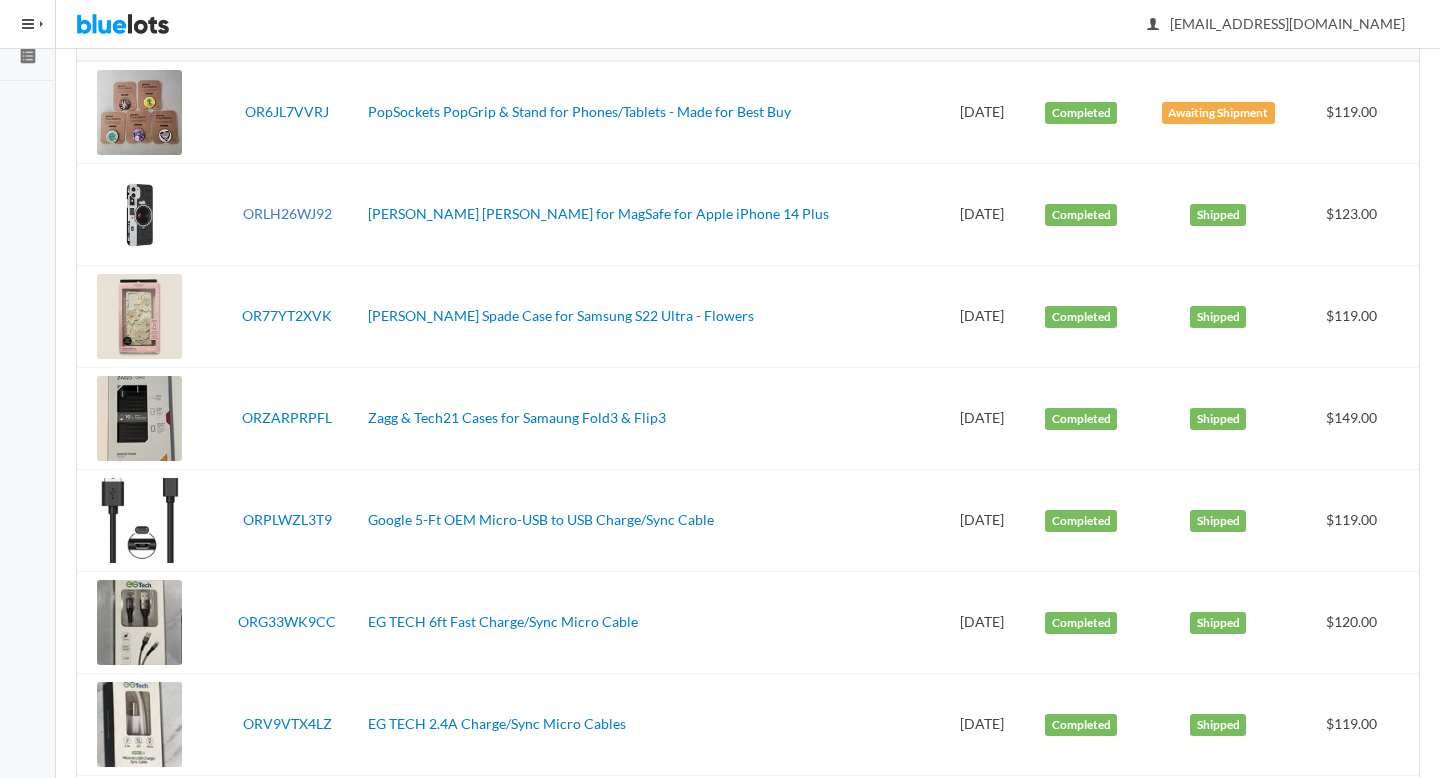 click on "ORLH26WJ92" at bounding box center (287, 213) 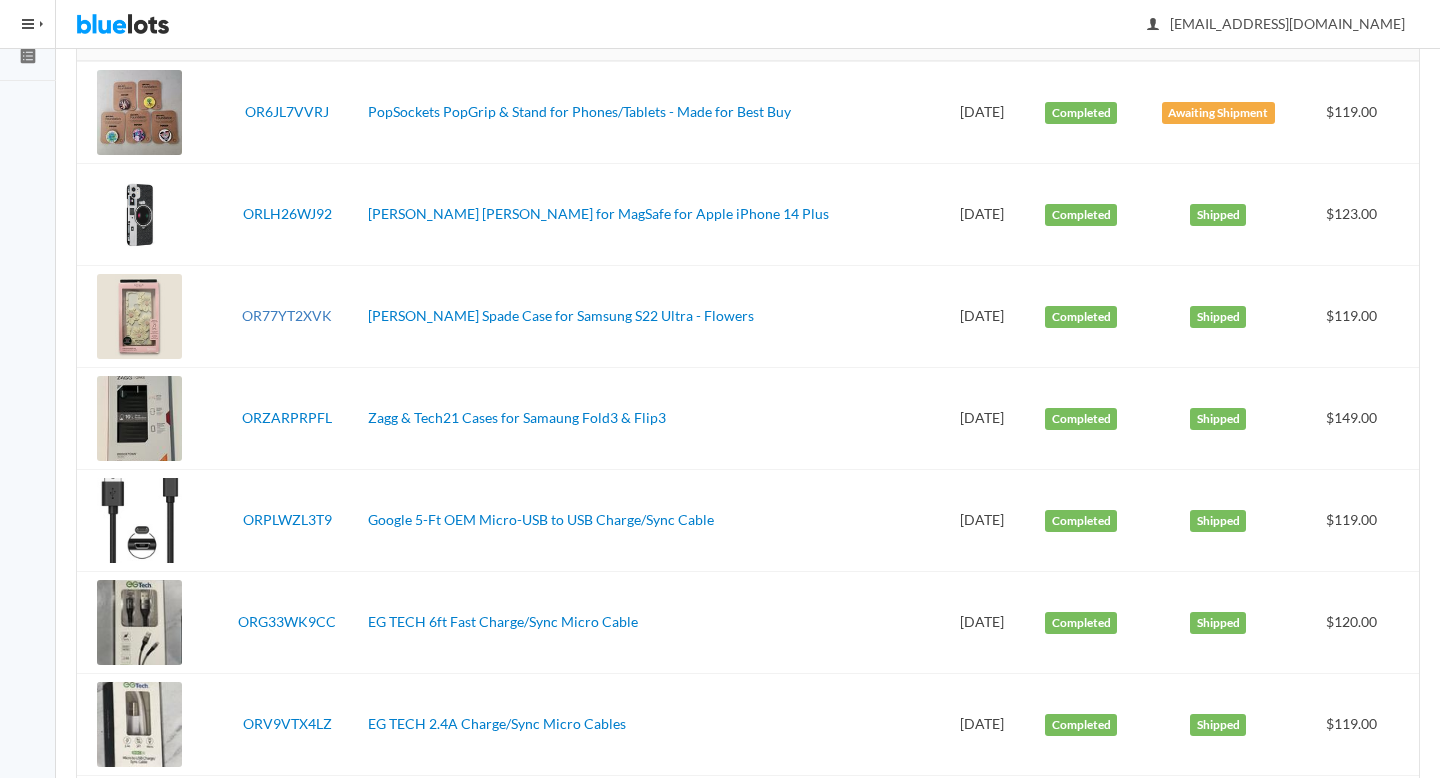 click on "OR77YT2XVK" at bounding box center (287, 315) 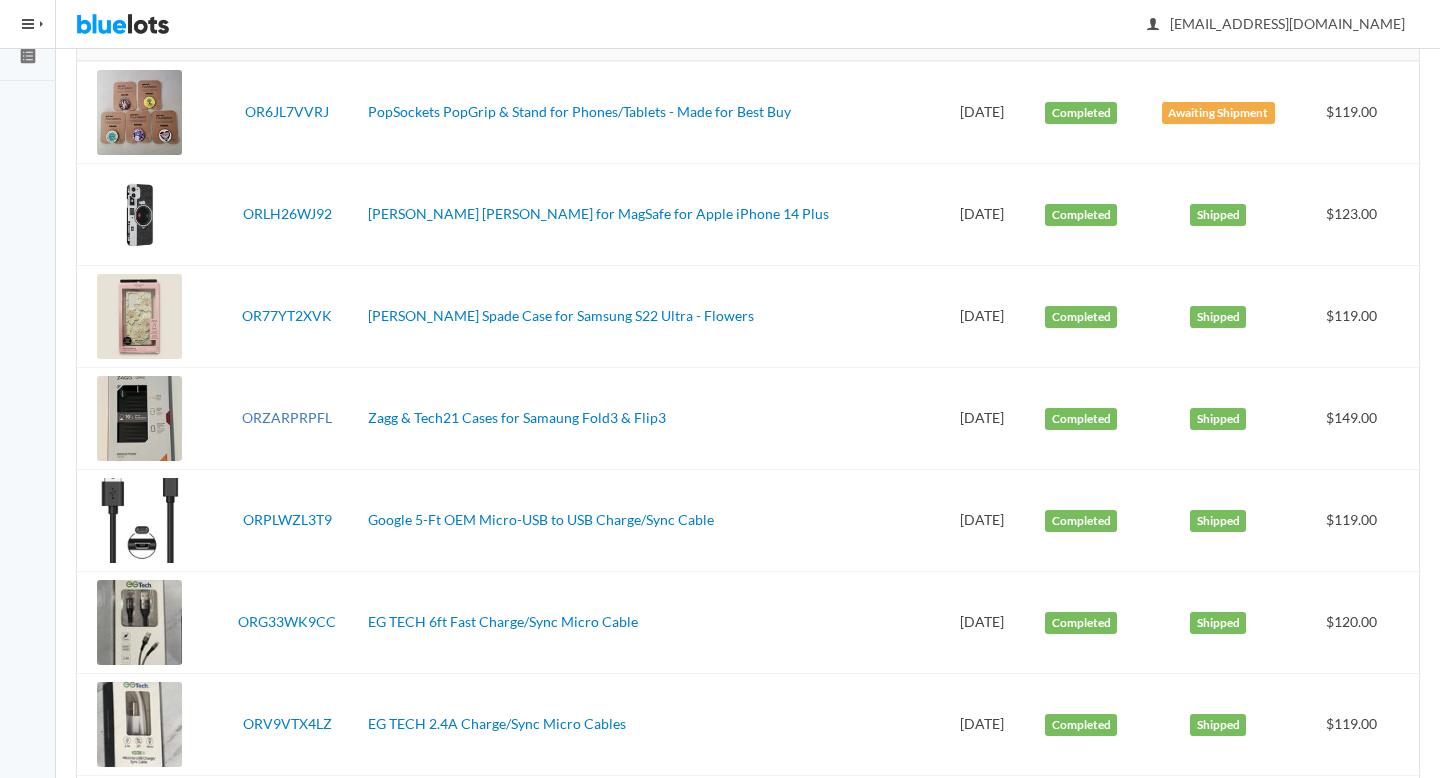 click on "ORZARPRPFL" at bounding box center [287, 417] 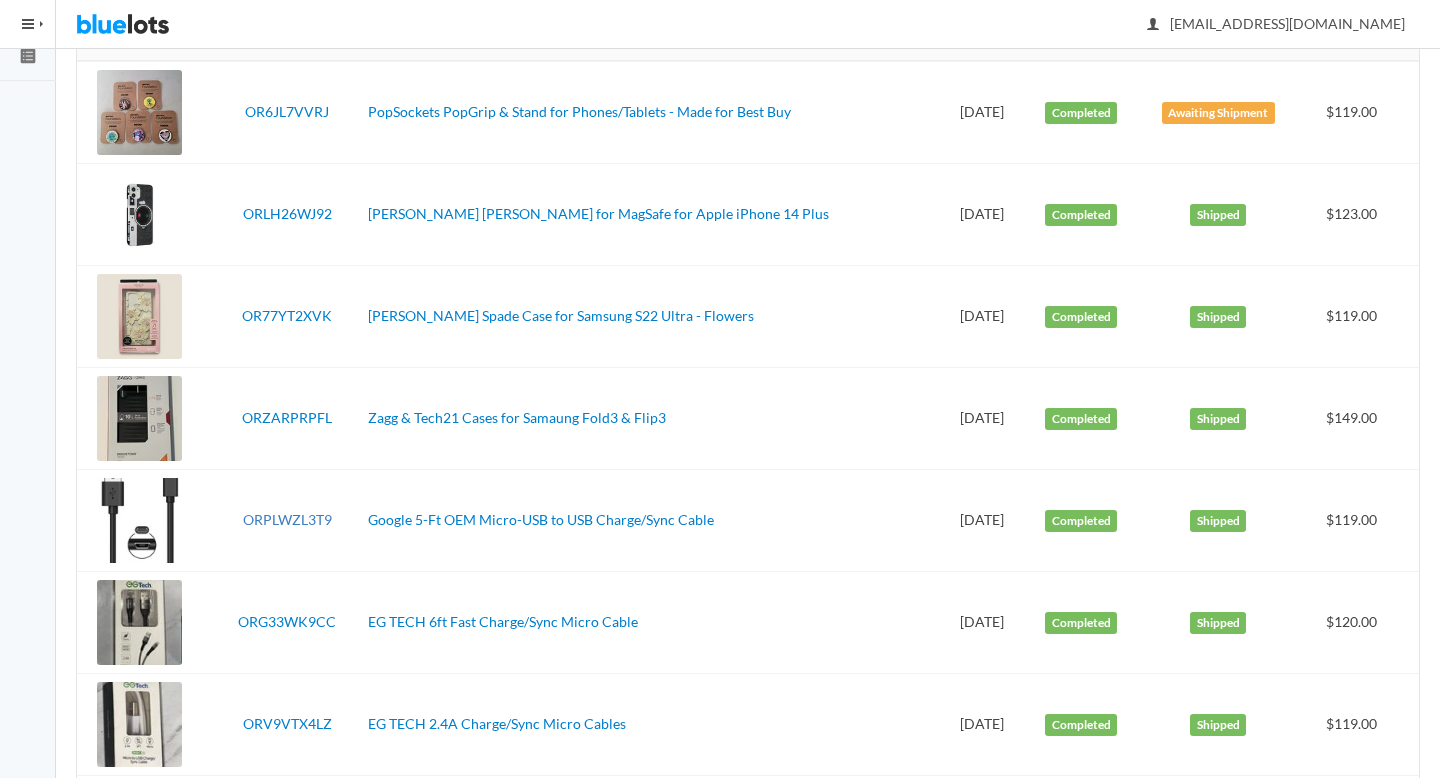 click on "ORPLWZL3T9" at bounding box center [287, 519] 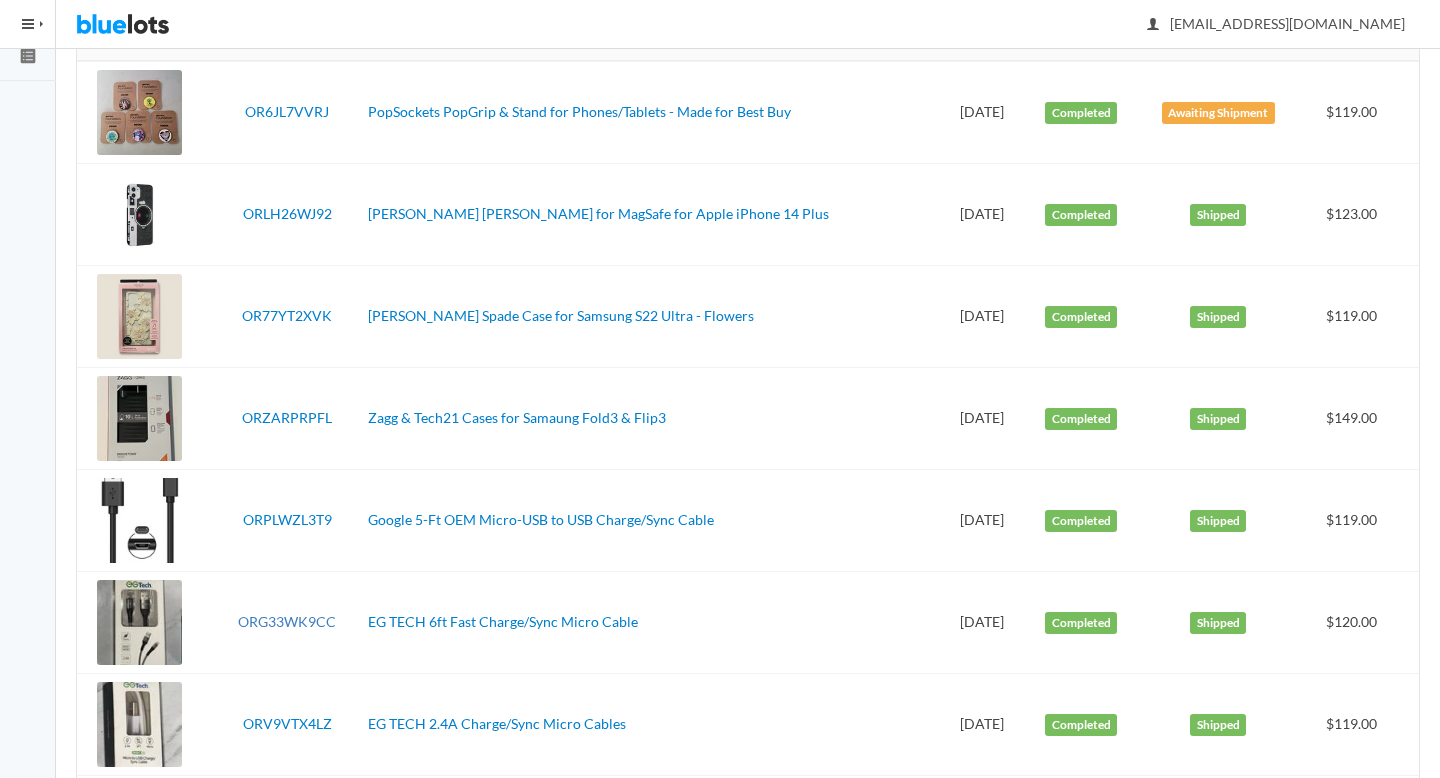 click on "ORG33WK9CC" at bounding box center (287, 621) 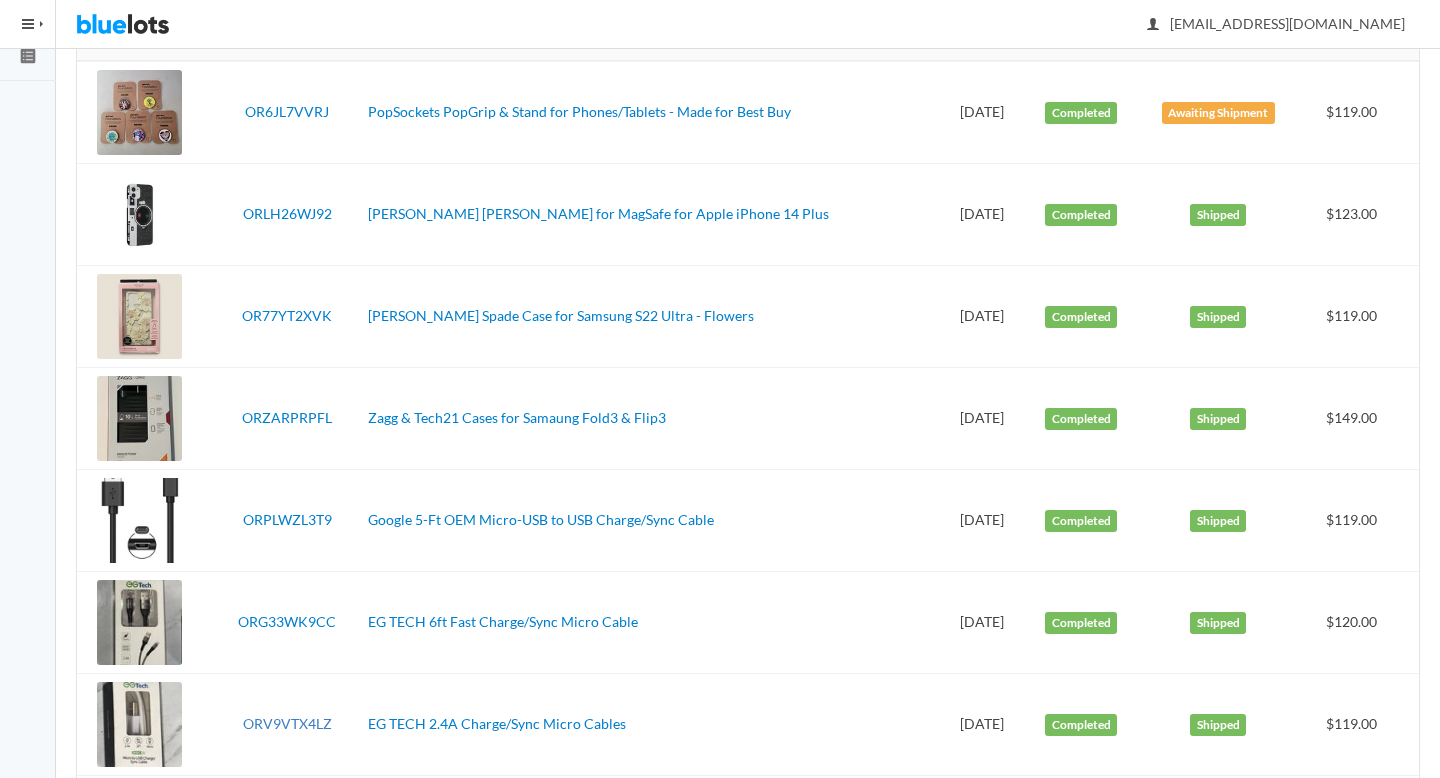 click on "ORV9VTX4LZ" at bounding box center [287, 723] 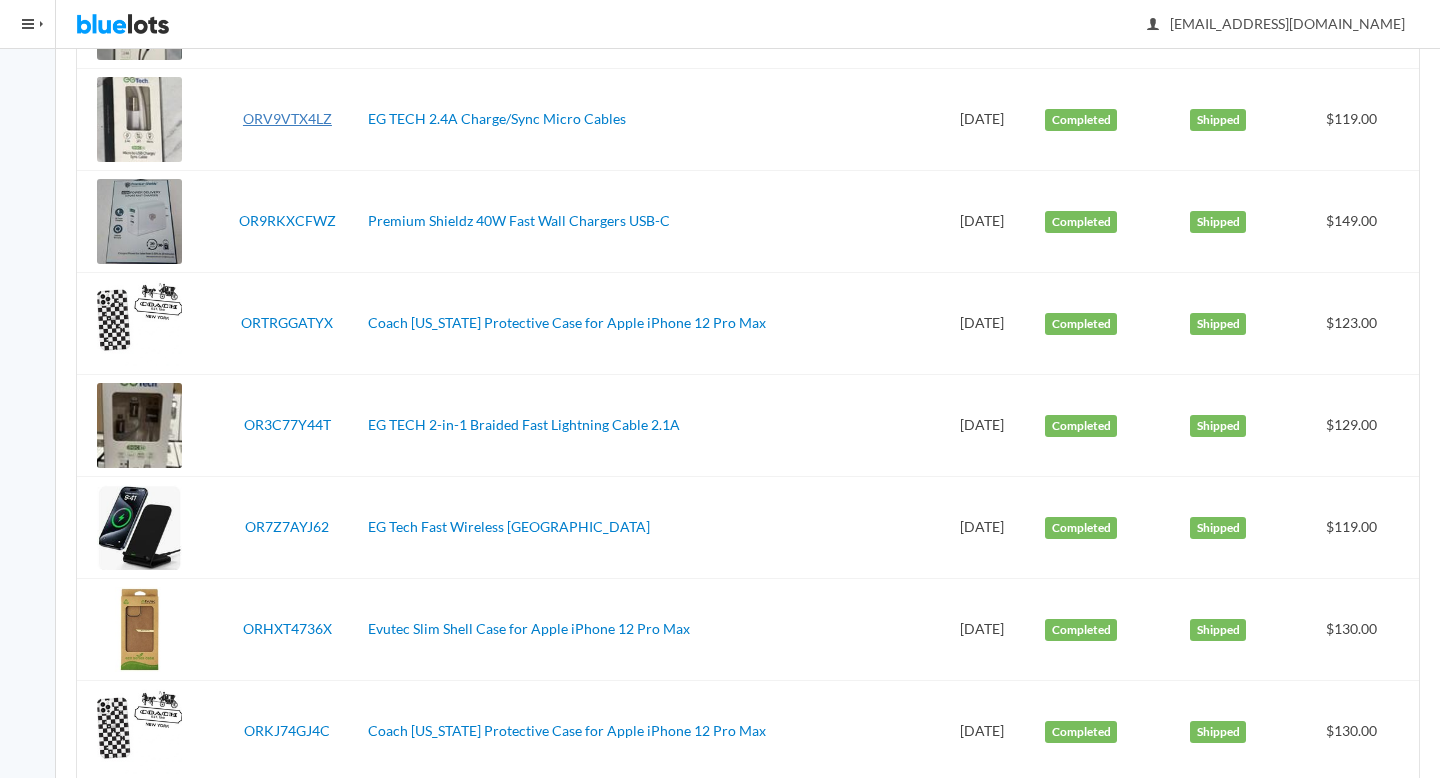 scroll, scrollTop: 949, scrollLeft: 0, axis: vertical 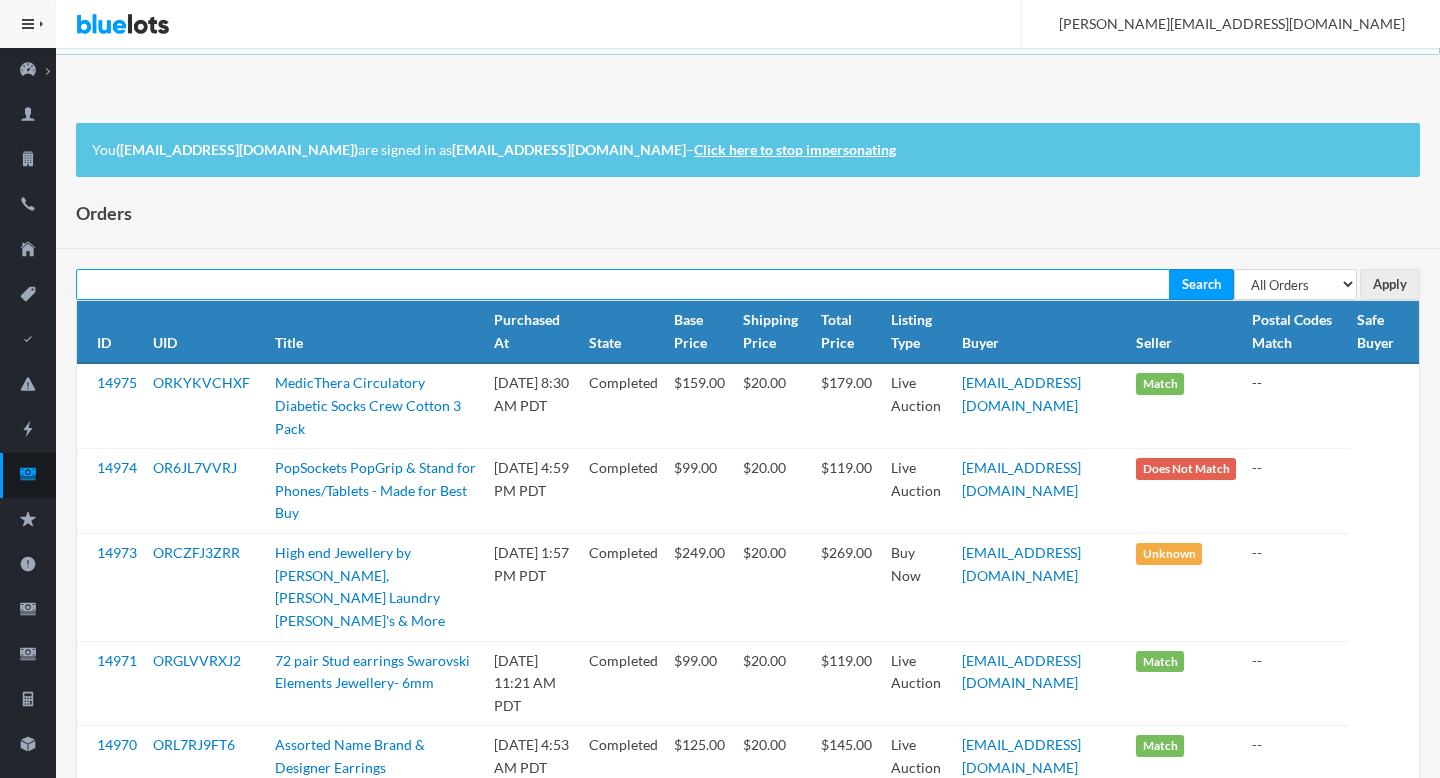 paste on "OR77YT2XVK" 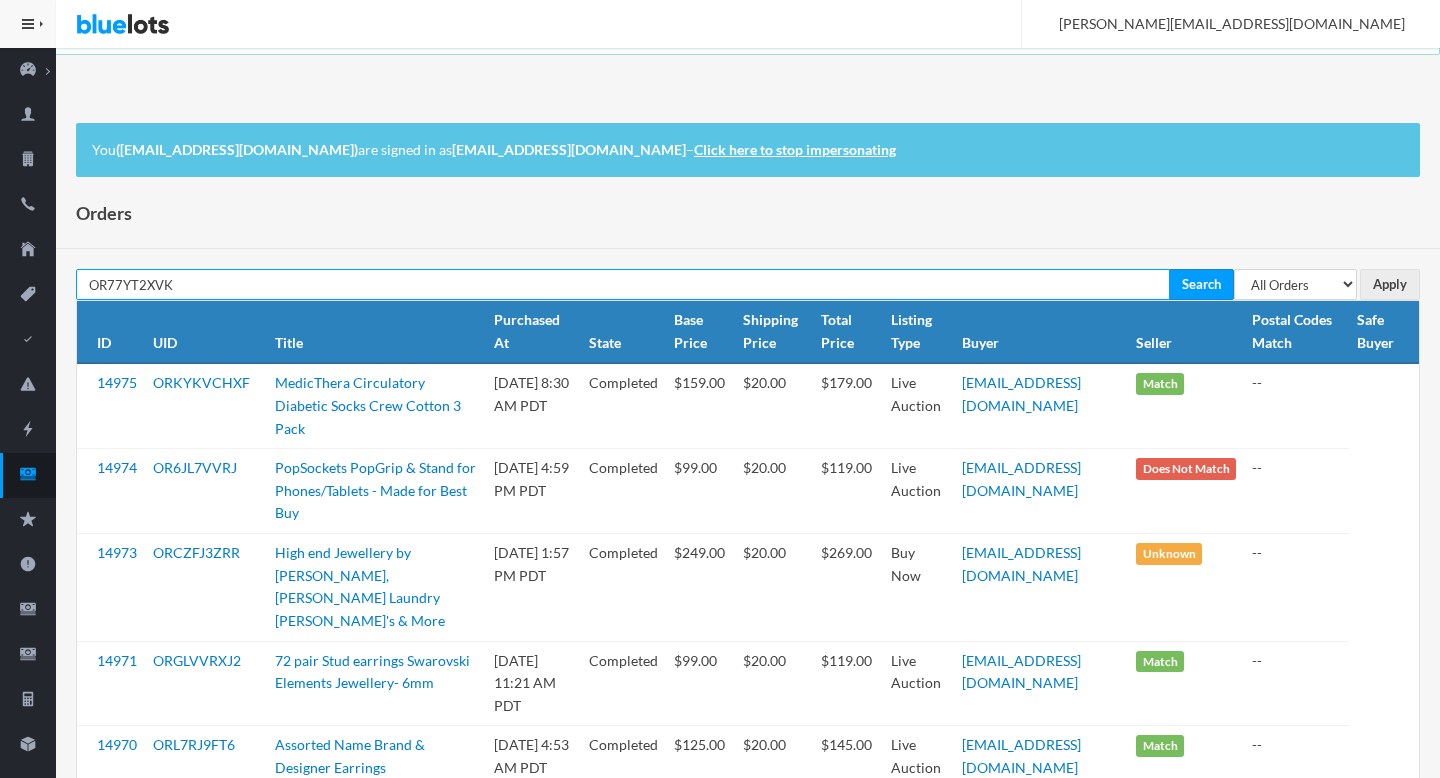 type on "OR77YT2XVK" 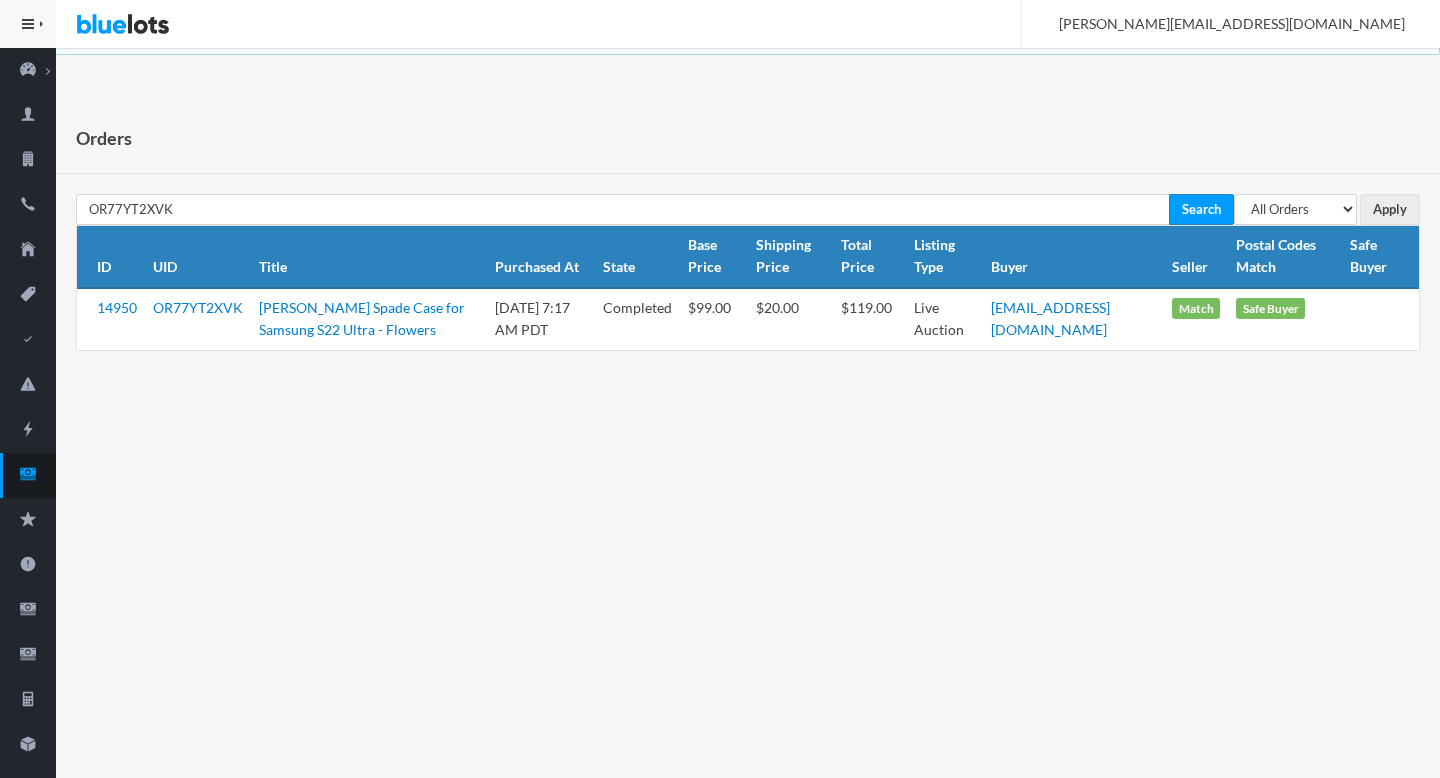 scroll, scrollTop: 0, scrollLeft: 0, axis: both 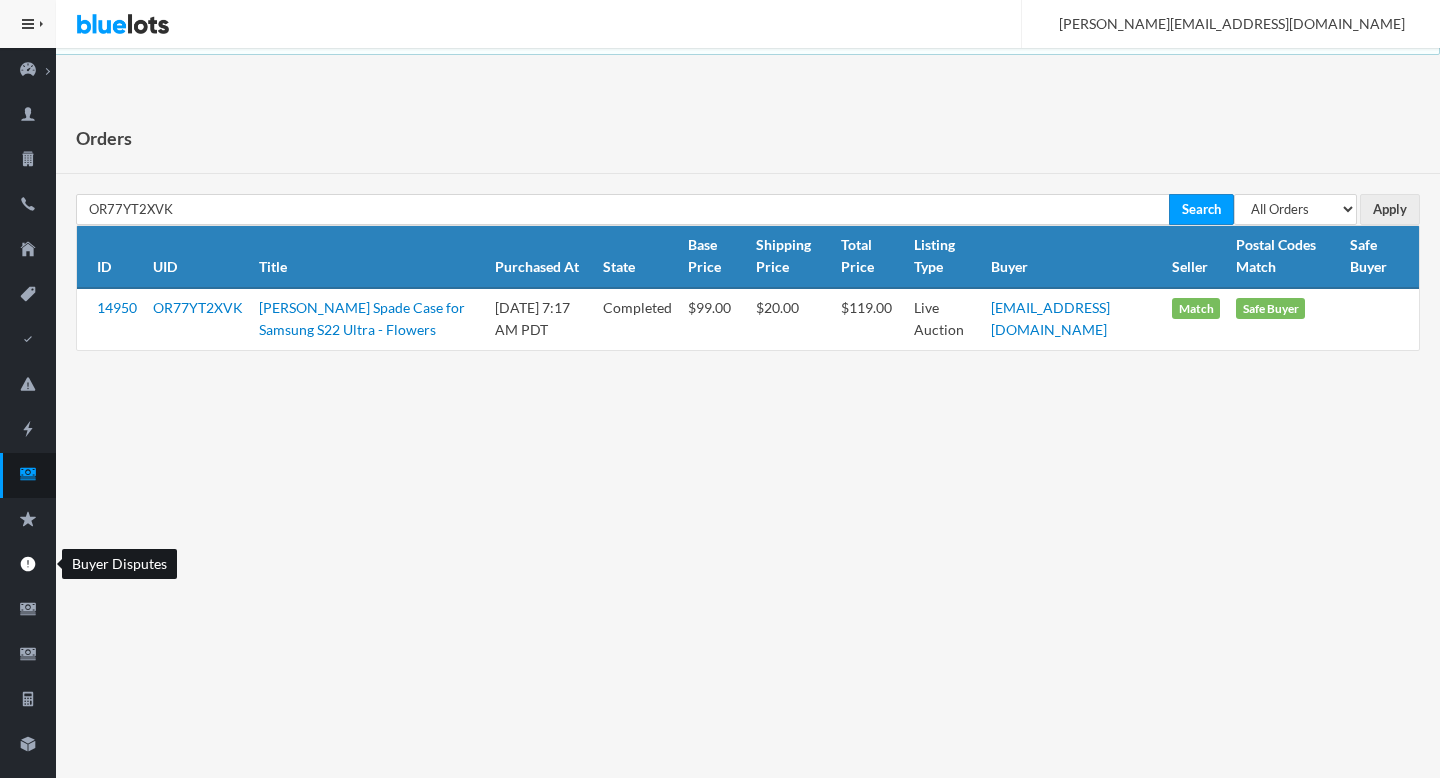 click at bounding box center [28, 565] 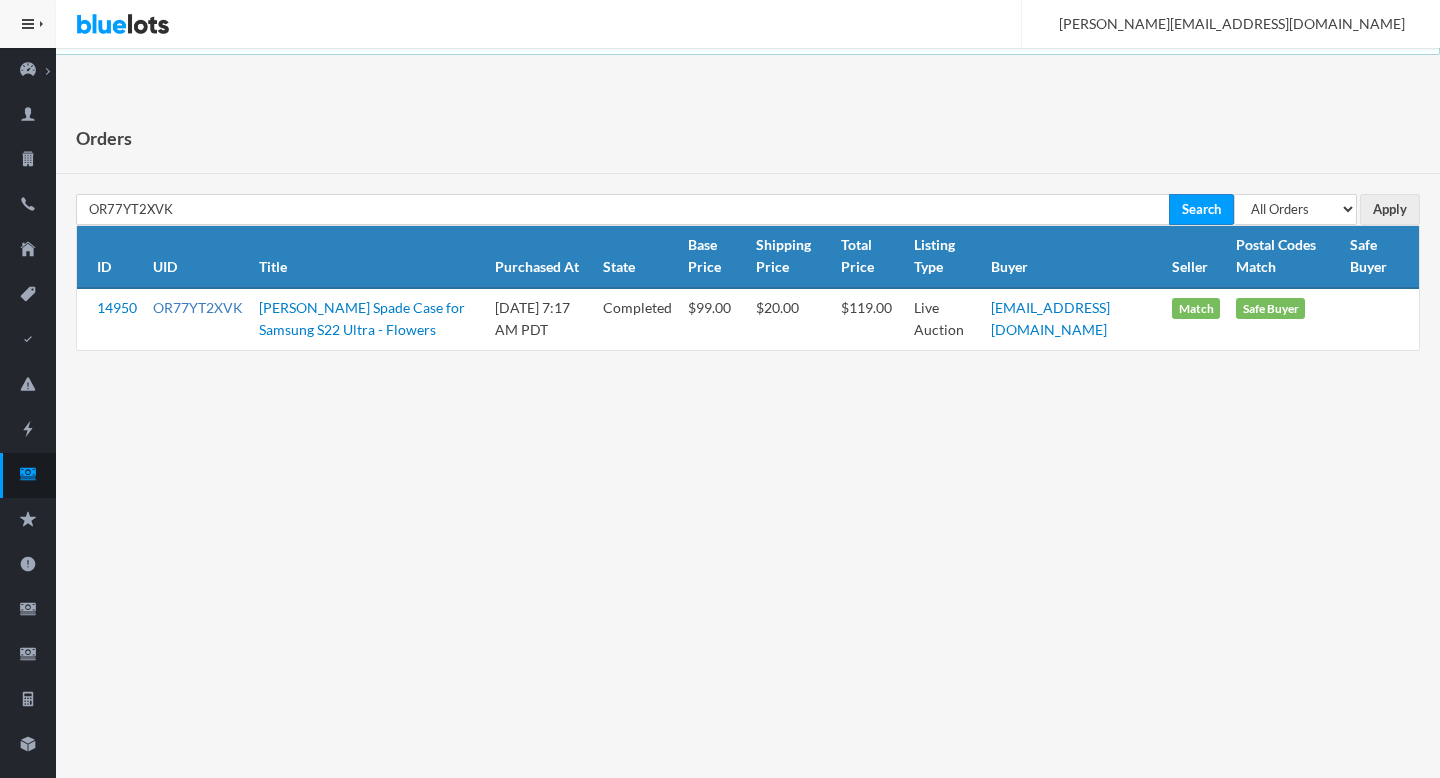 click on "OR77YT2XVK" at bounding box center (198, 307) 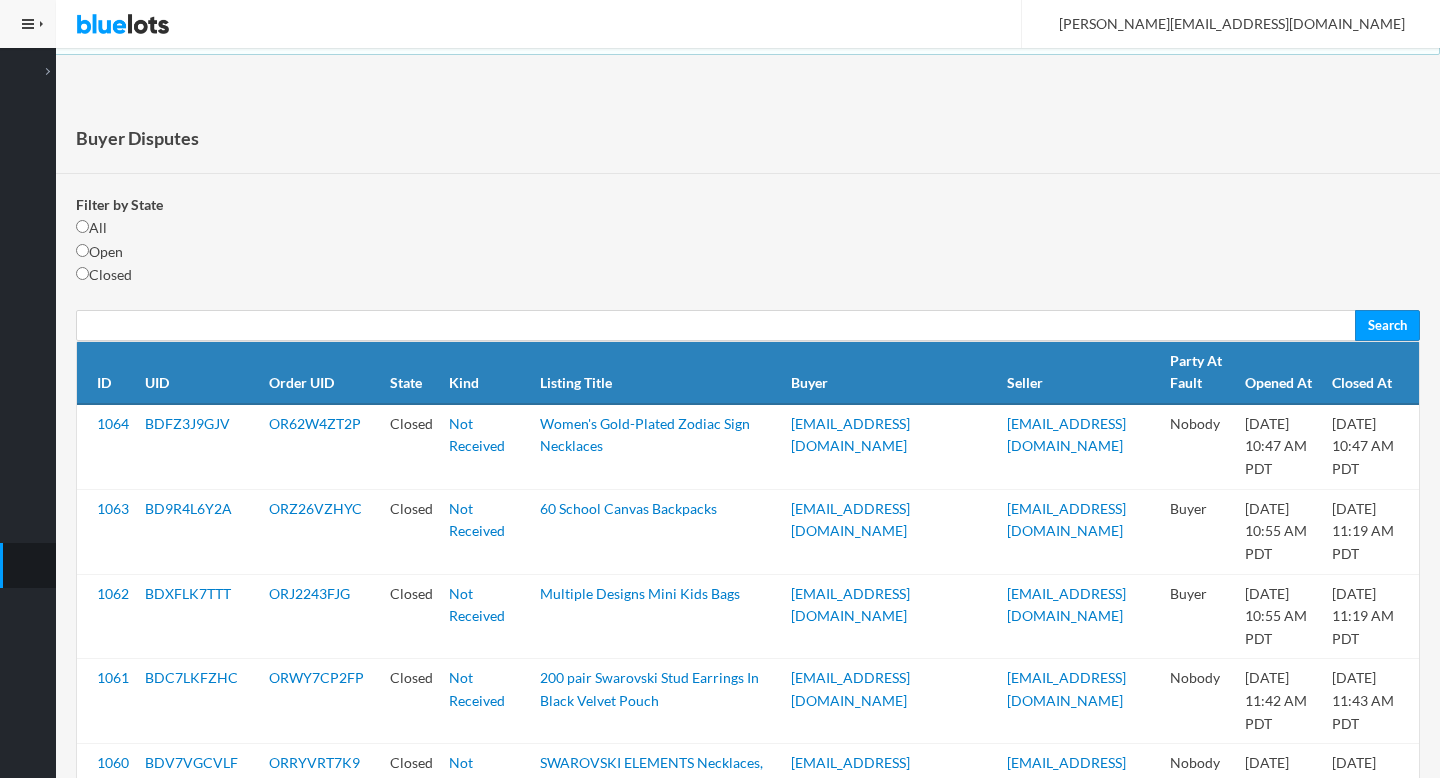 scroll, scrollTop: 0, scrollLeft: 0, axis: both 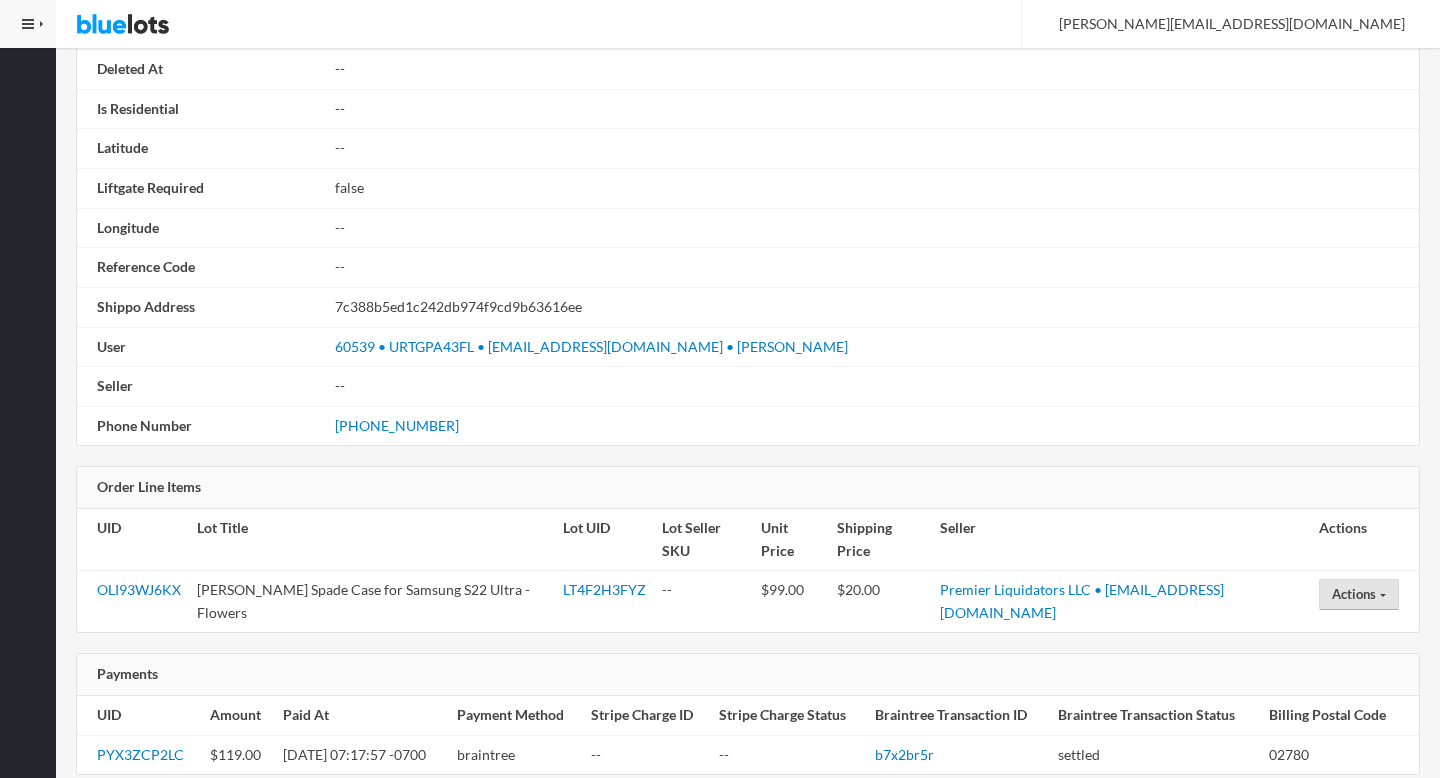 click on "Actions" at bounding box center (1359, 594) 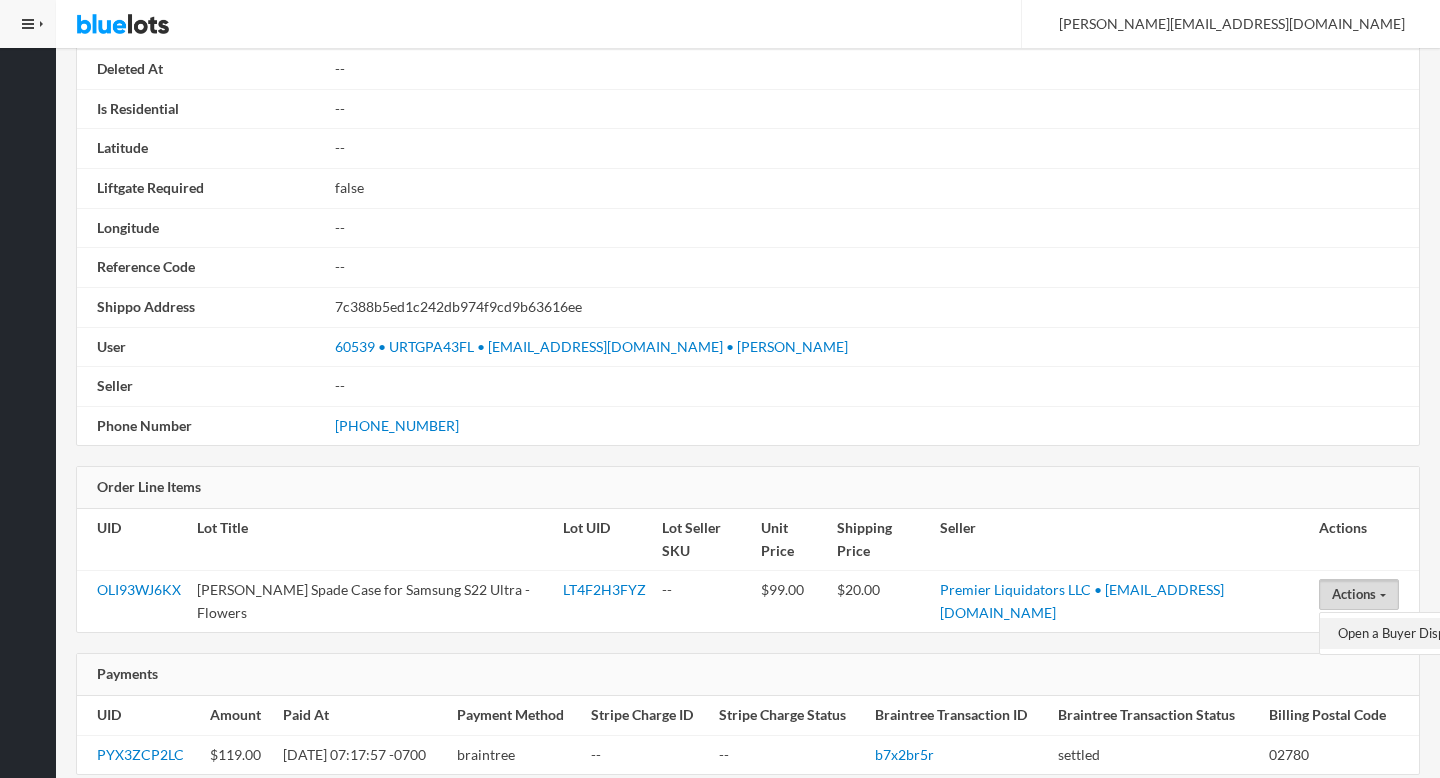 click on "Open a Buyer Dispute" at bounding box center [1401, 633] 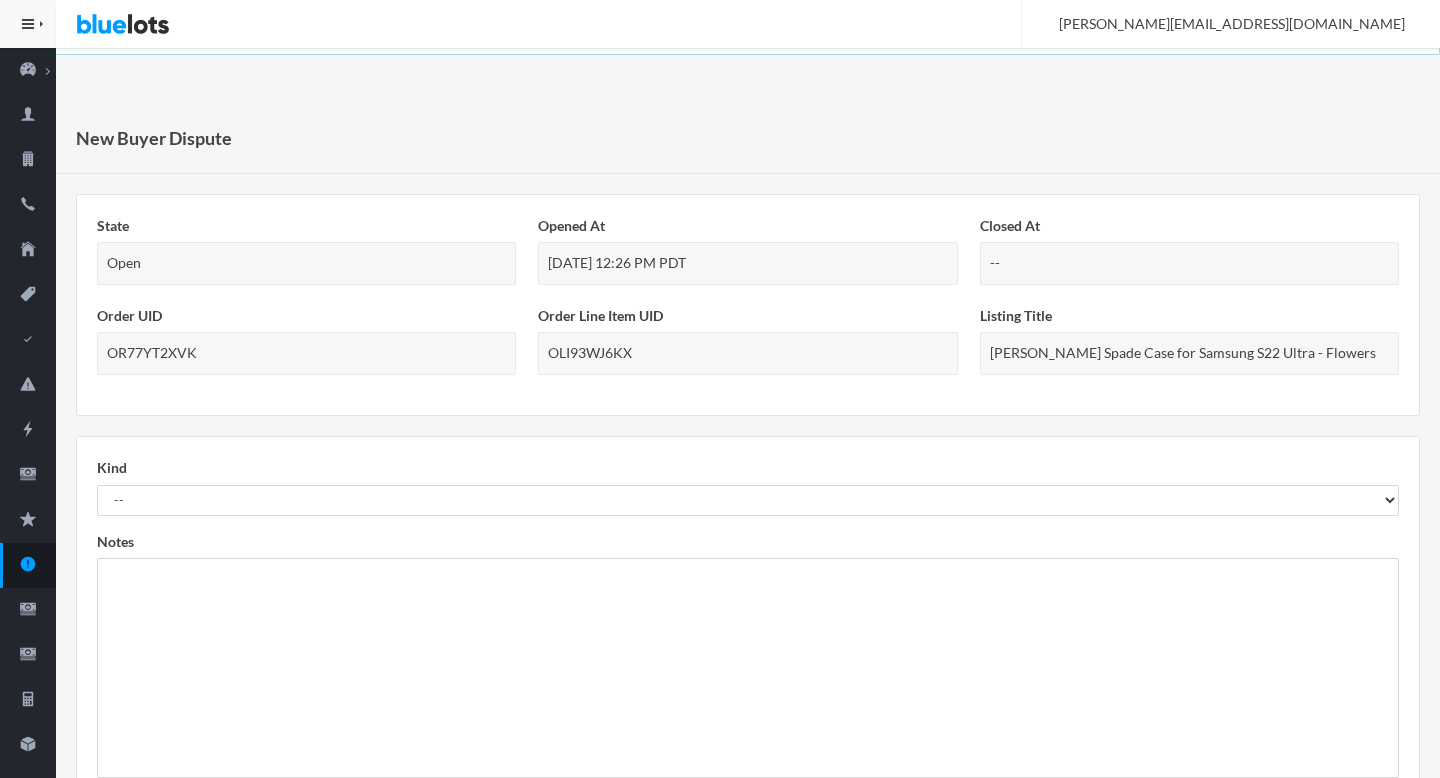 scroll, scrollTop: 0, scrollLeft: 0, axis: both 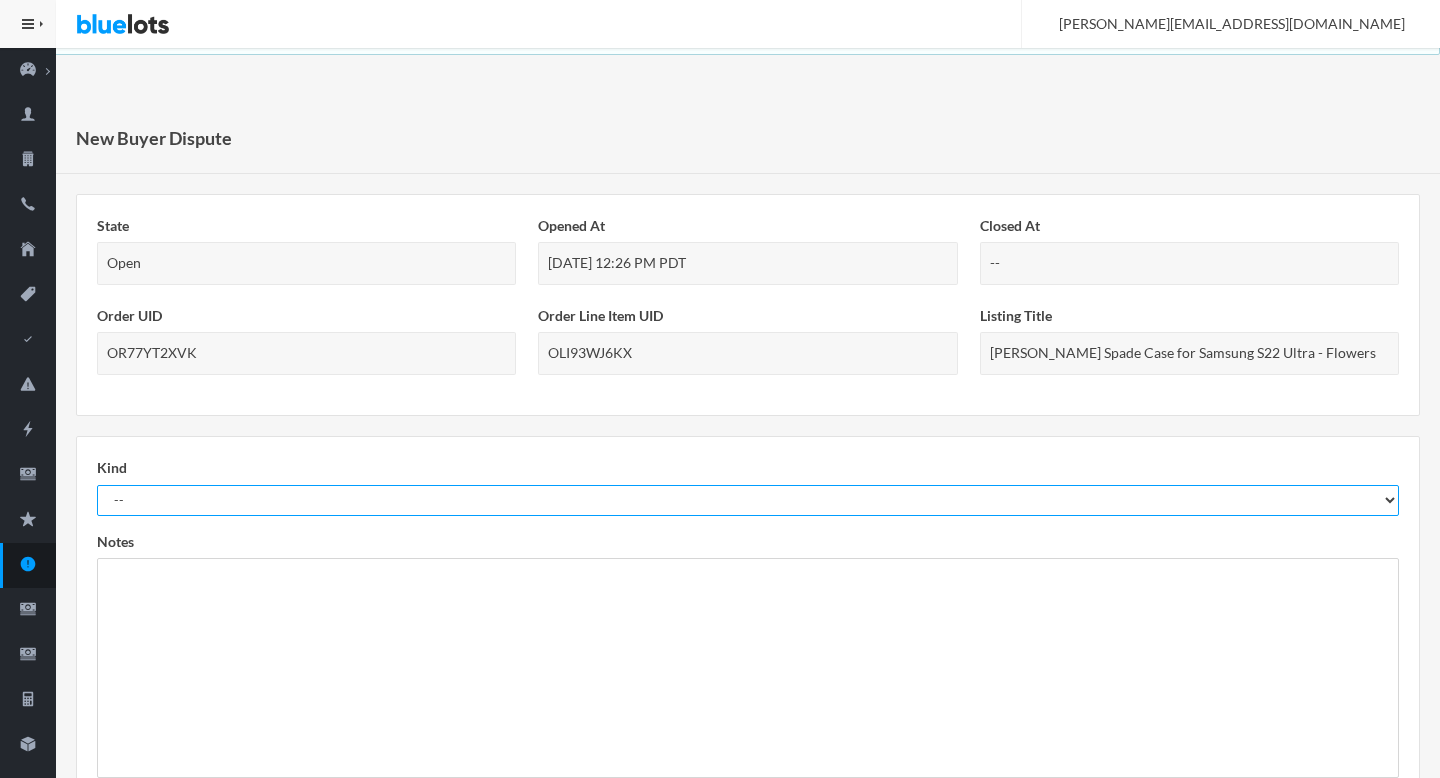 click on "--
Not As Described
Not Received" at bounding box center (748, 500) 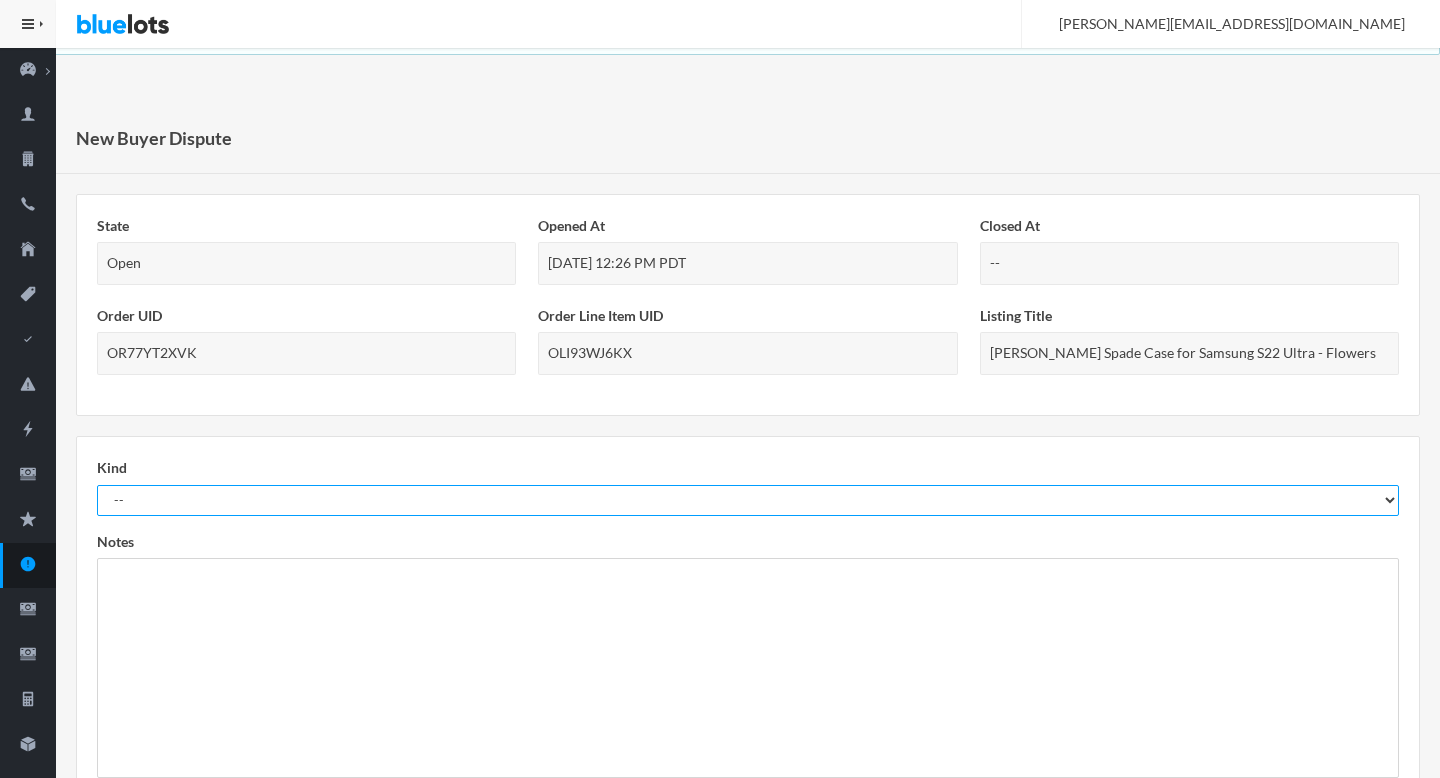select on "not_received" 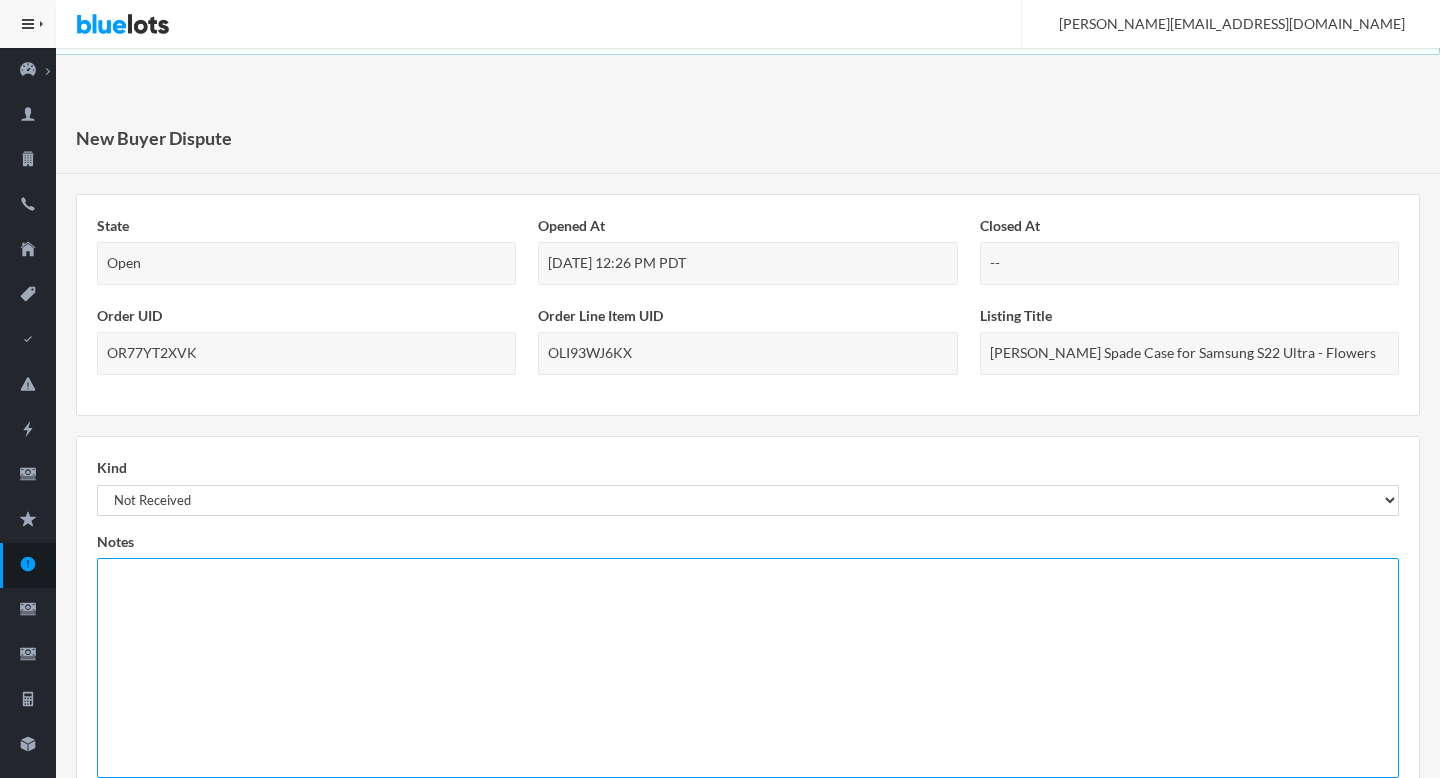 click at bounding box center (748, 668) 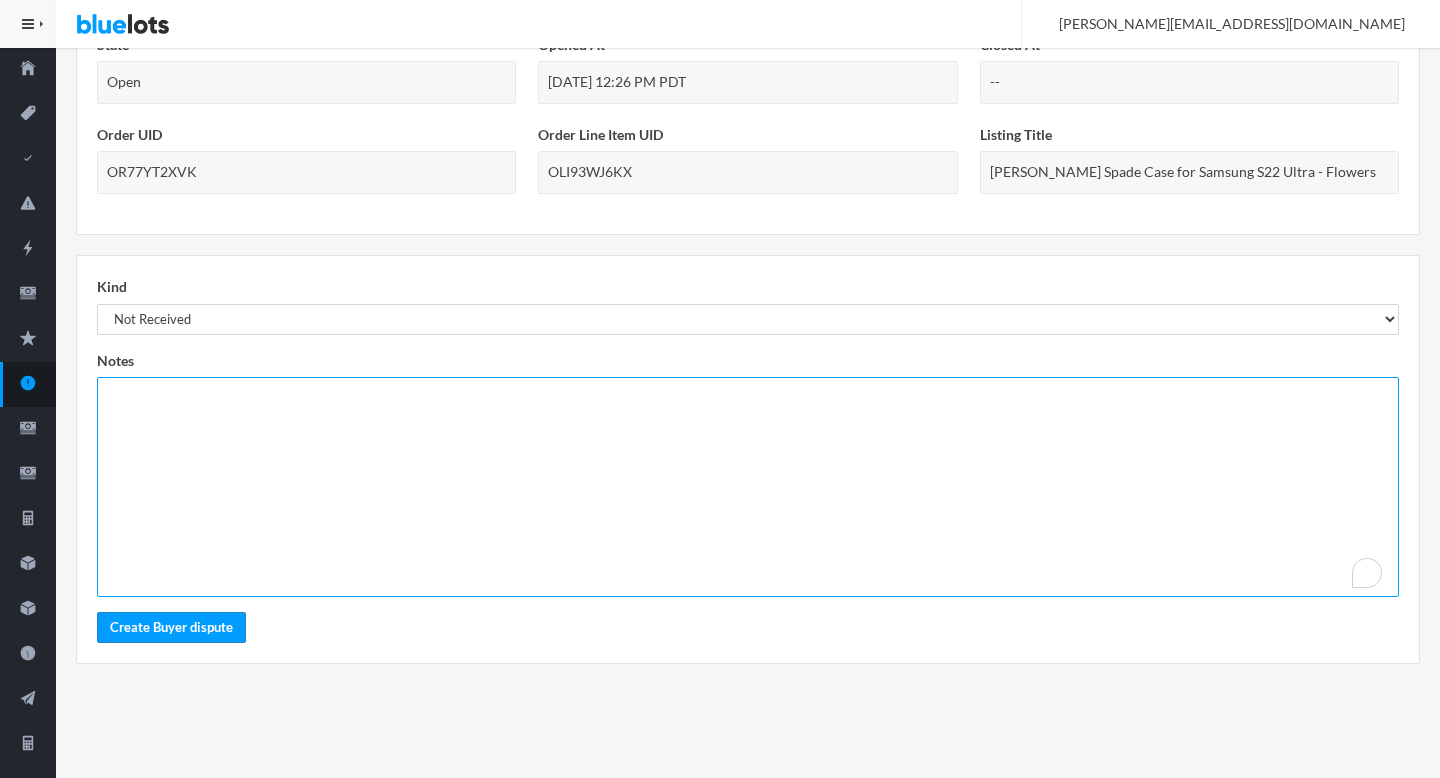 scroll, scrollTop: 305, scrollLeft: 0, axis: vertical 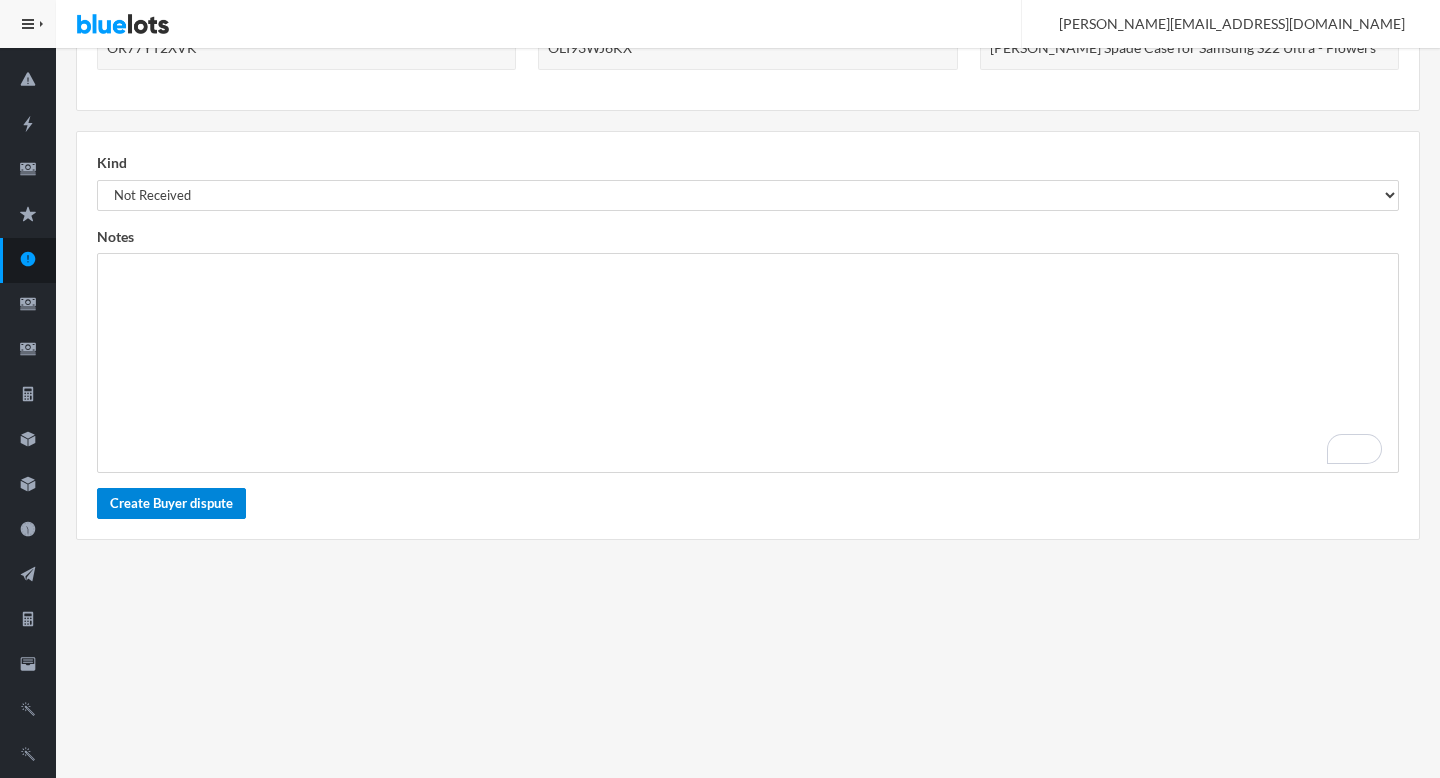click on "Create Buyer dispute" at bounding box center [171, 503] 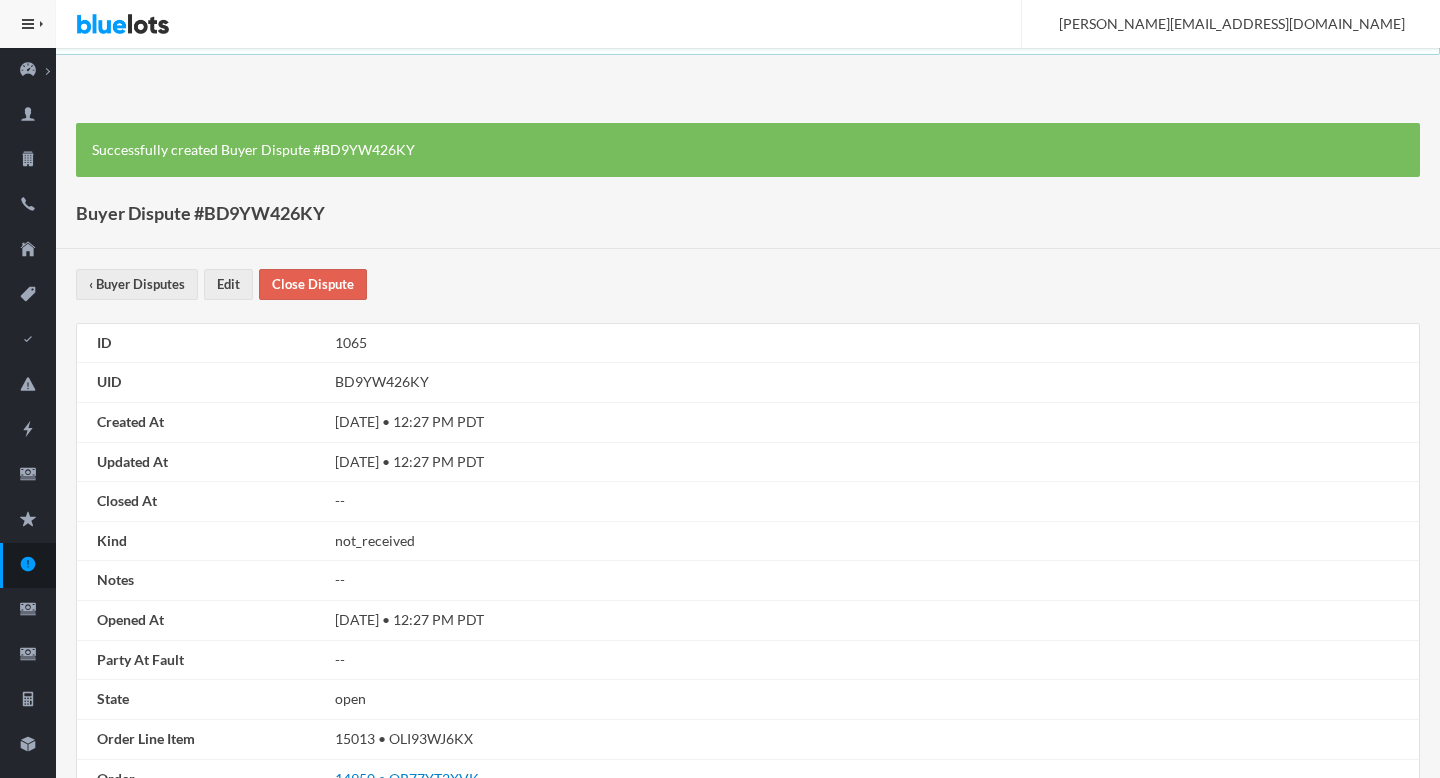 scroll, scrollTop: 0, scrollLeft: 0, axis: both 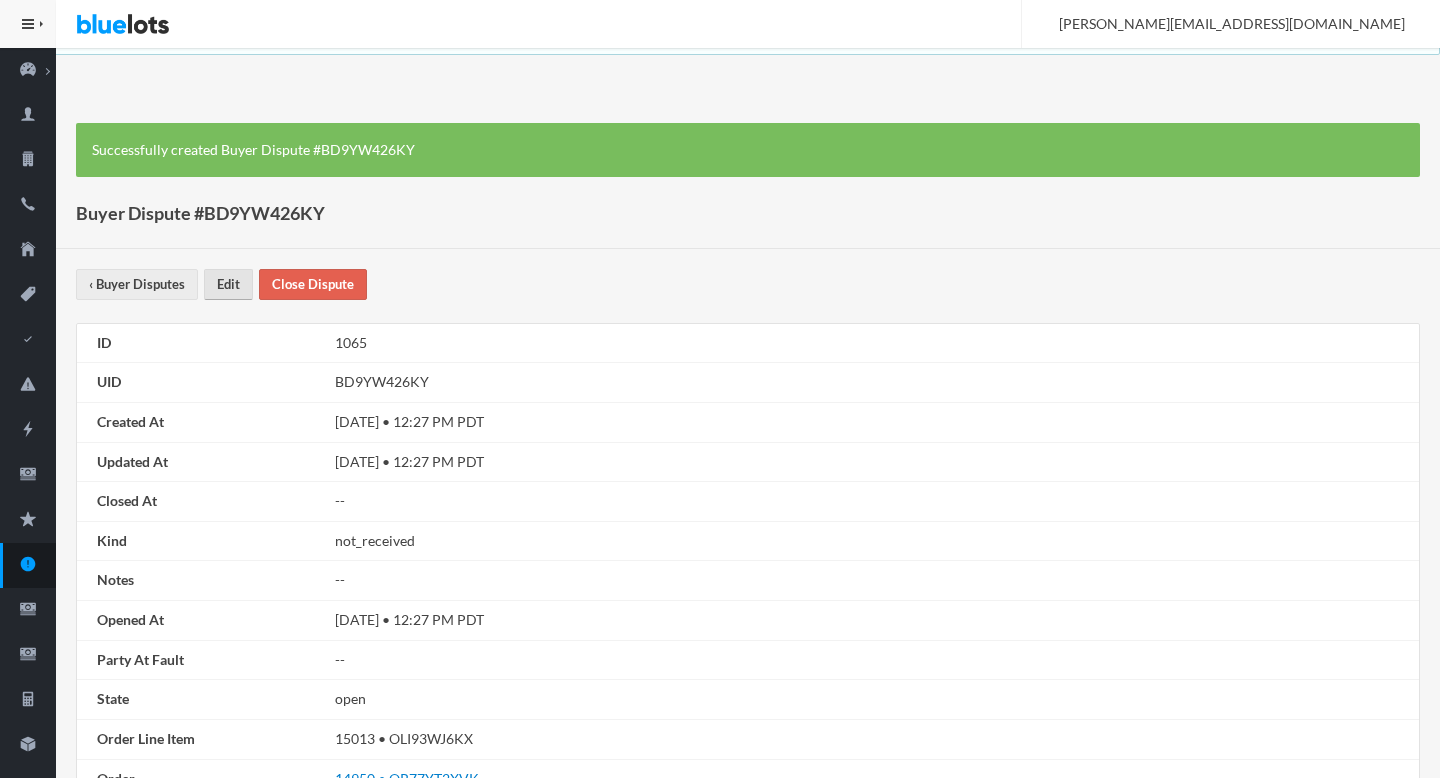 click on "Edit" at bounding box center [228, 284] 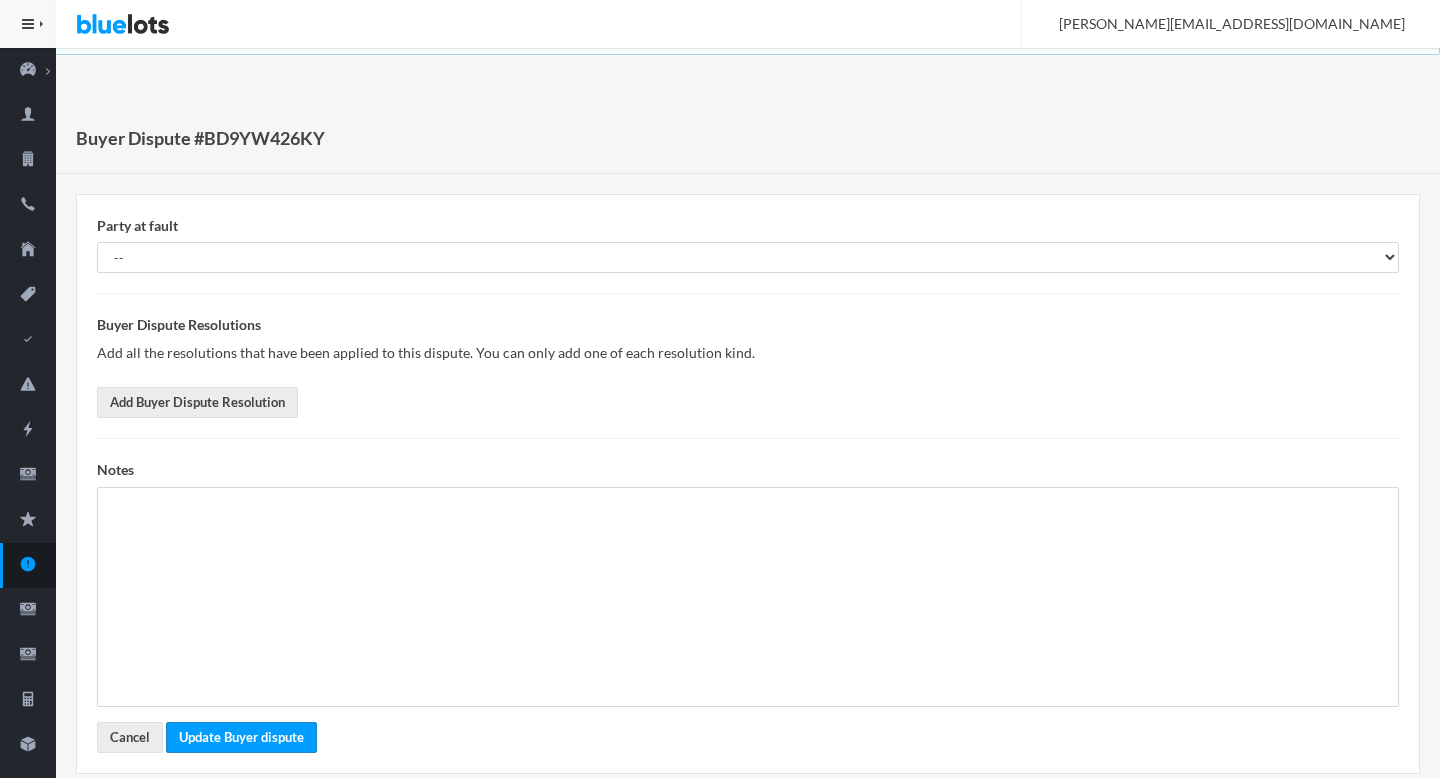 scroll, scrollTop: 0, scrollLeft: 0, axis: both 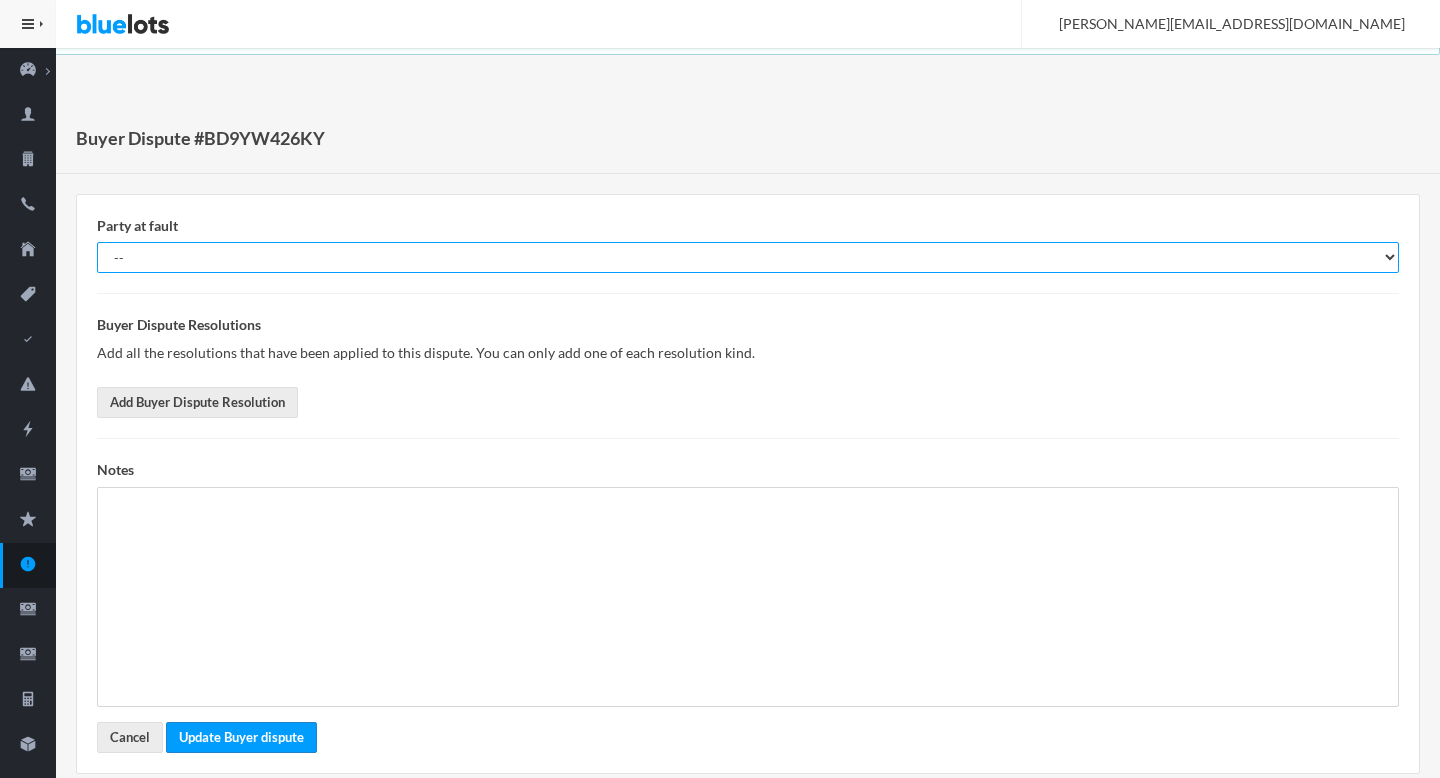 click on "--
Buyer
Seller
Nobody" at bounding box center (748, 257) 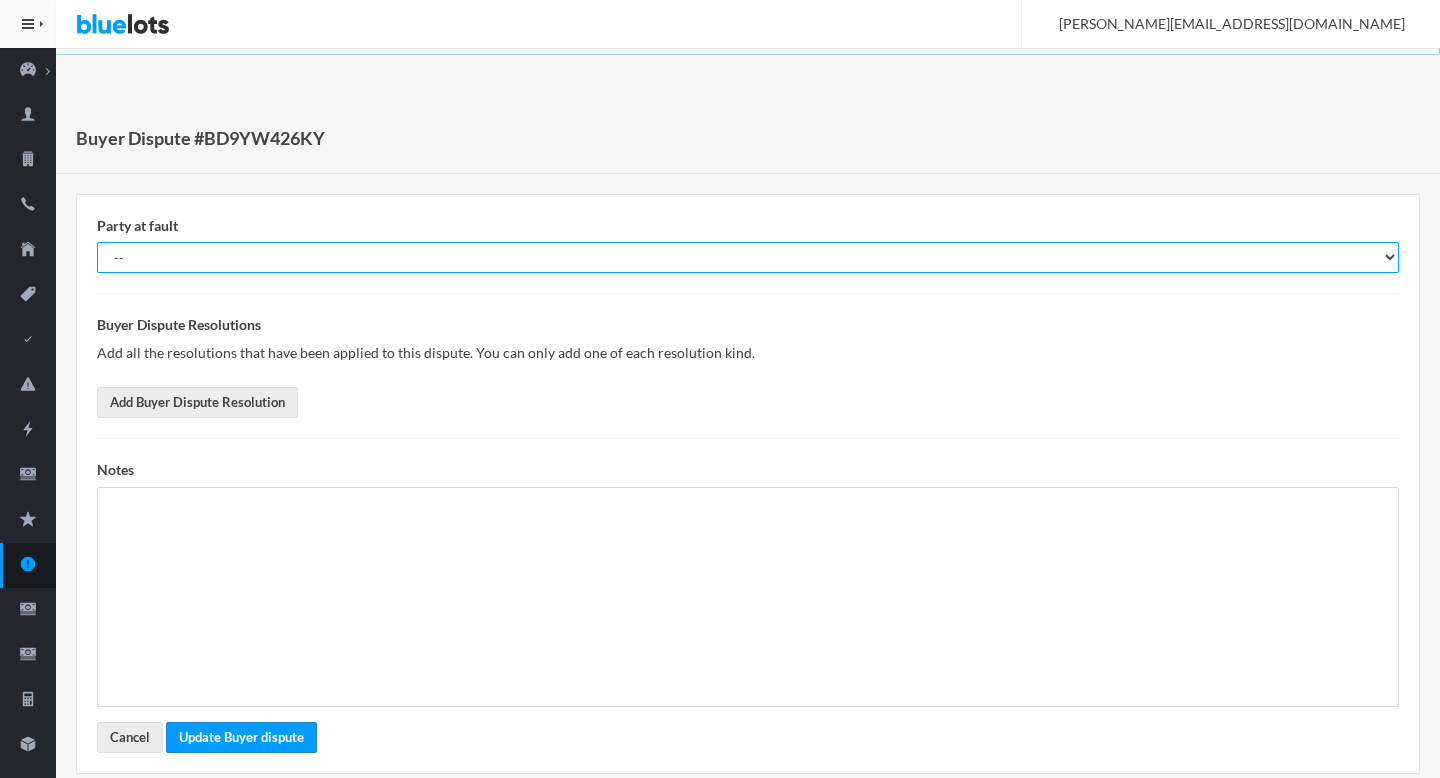 select on "seller" 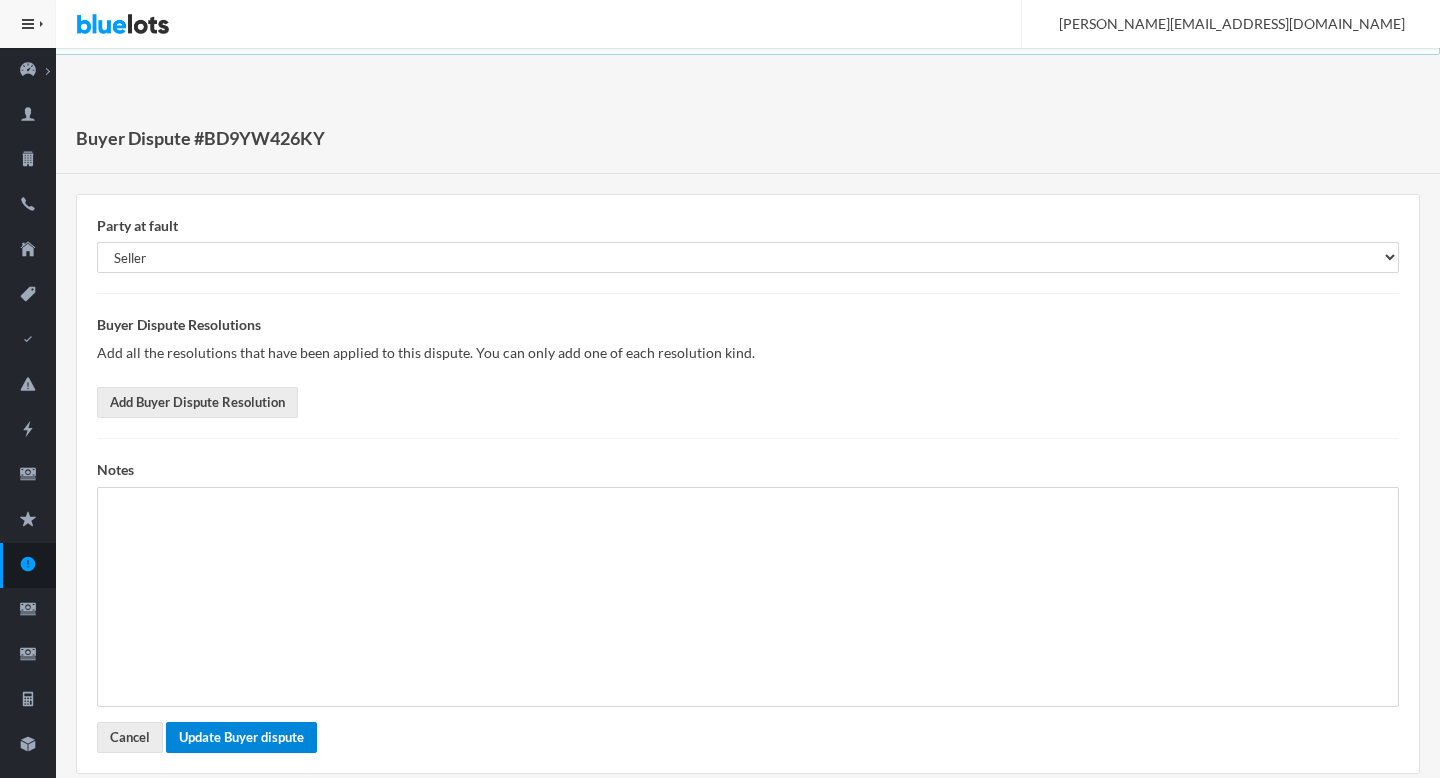 click on "Update Buyer dispute" at bounding box center (241, 737) 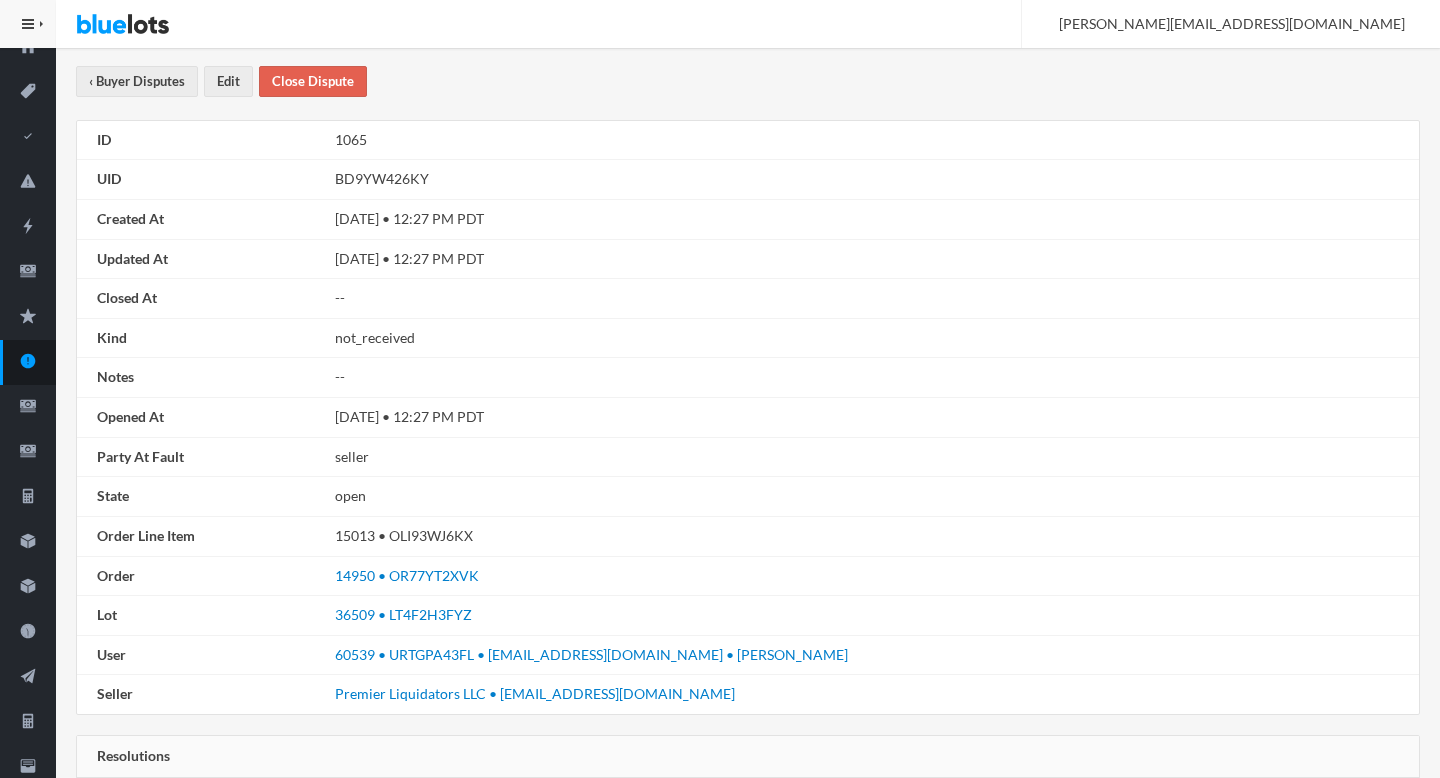 scroll, scrollTop: 305, scrollLeft: 0, axis: vertical 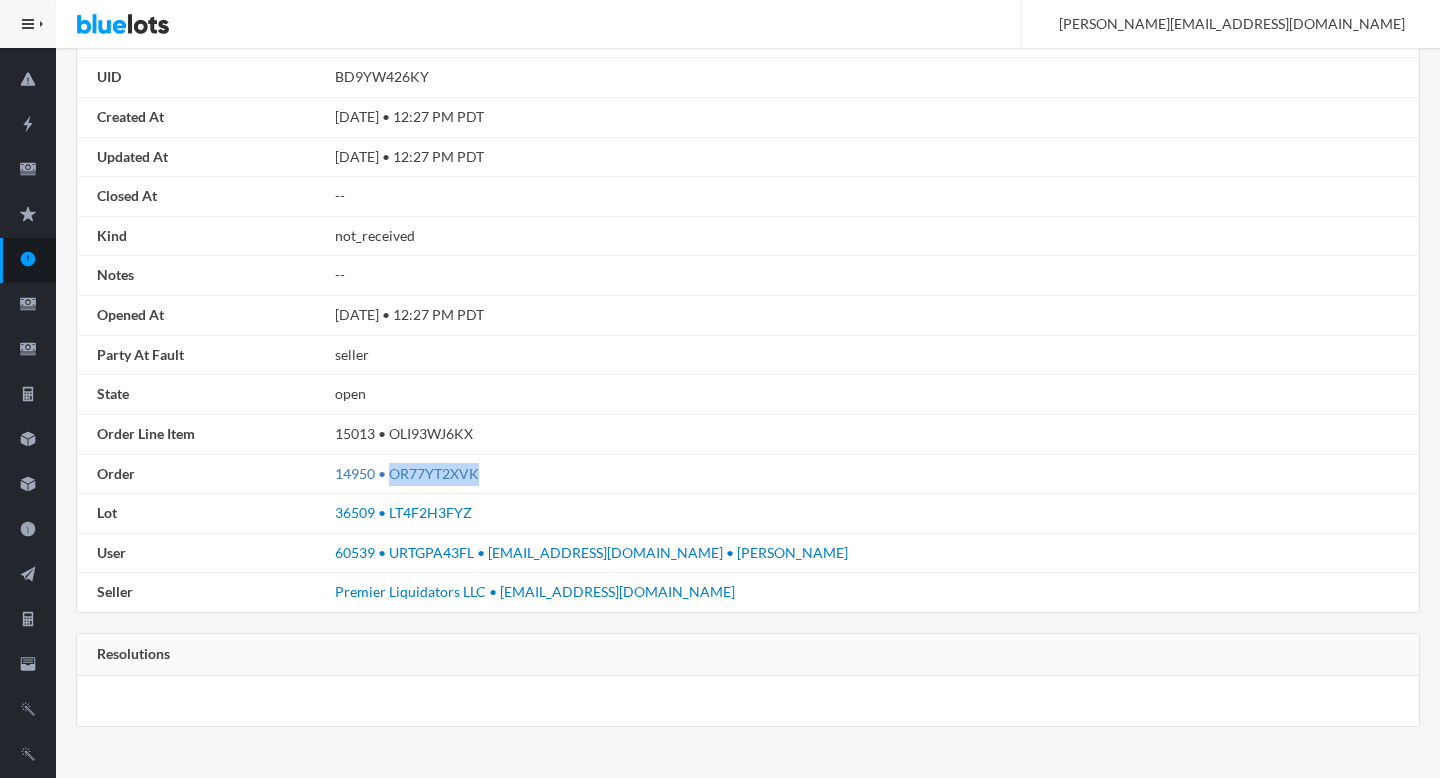 drag, startPoint x: 484, startPoint y: 471, endPoint x: 391, endPoint y: 471, distance: 93 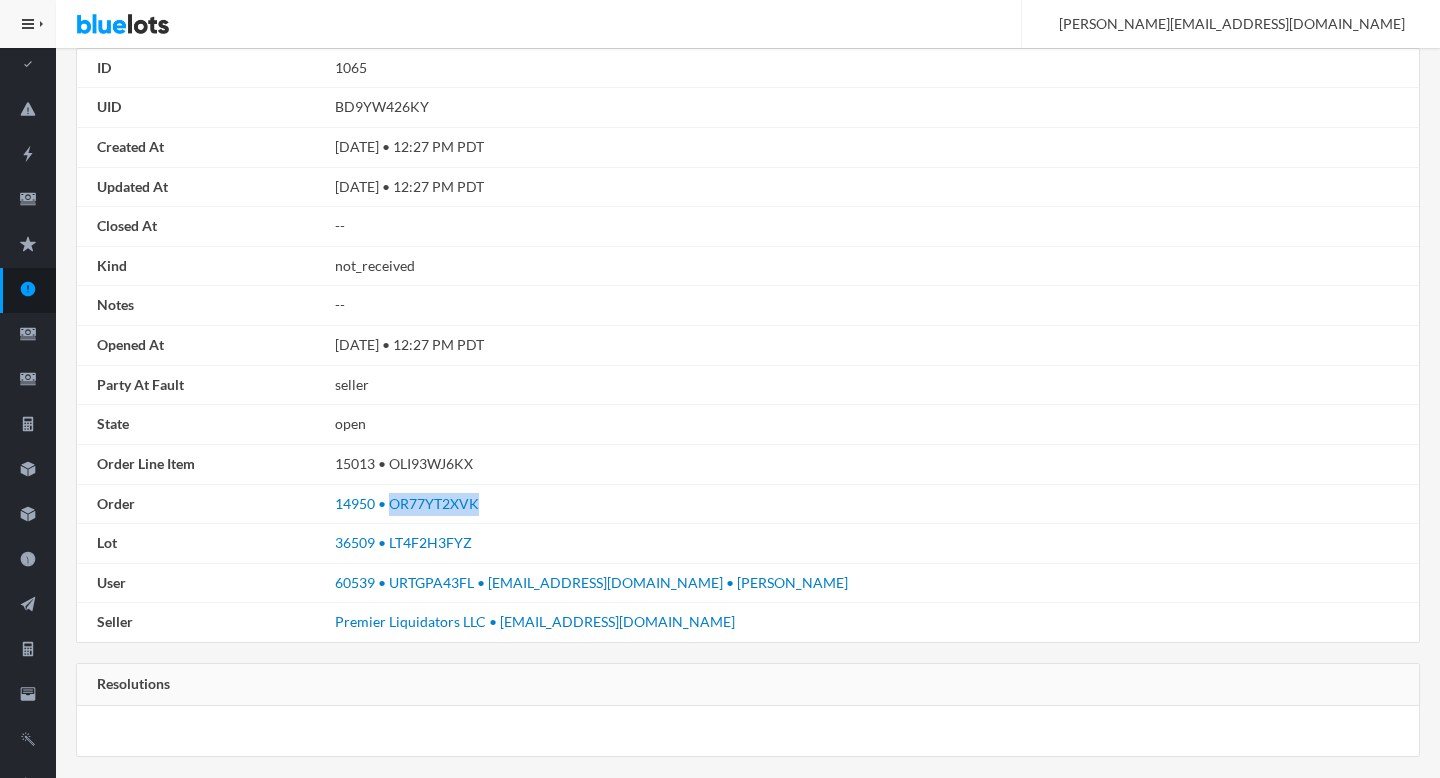 scroll, scrollTop: 296, scrollLeft: 0, axis: vertical 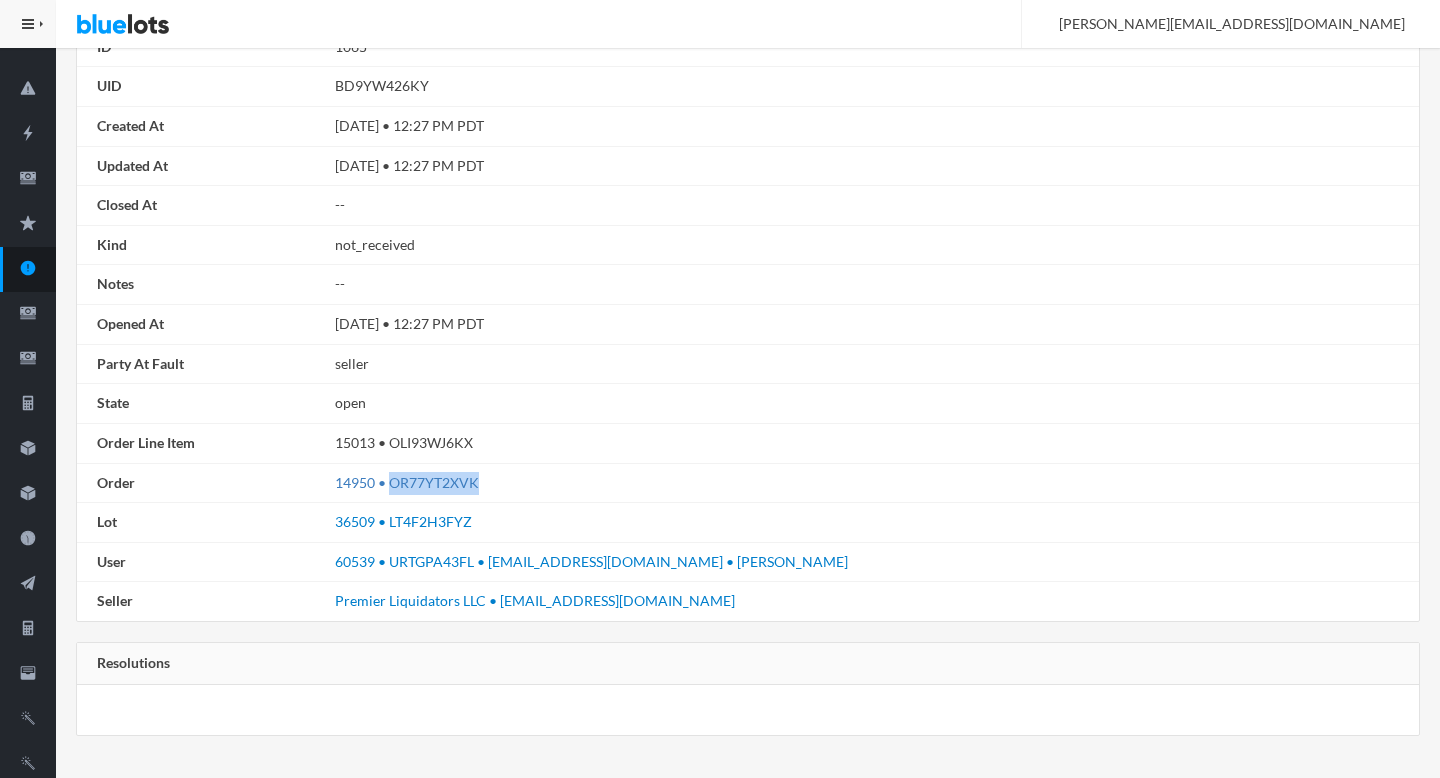 click on "14950 • OR77YT2XVK" at bounding box center (407, 482) 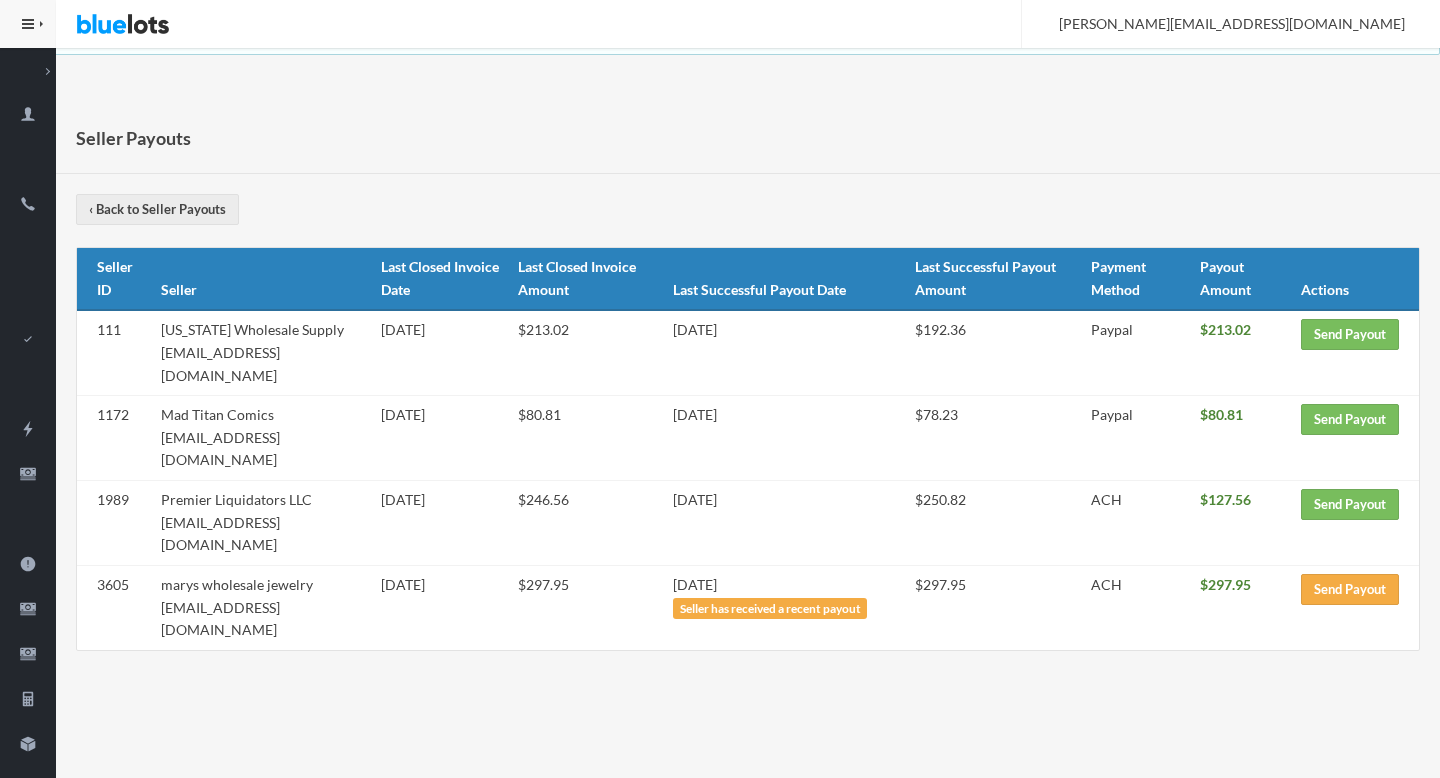 scroll, scrollTop: 0, scrollLeft: 0, axis: both 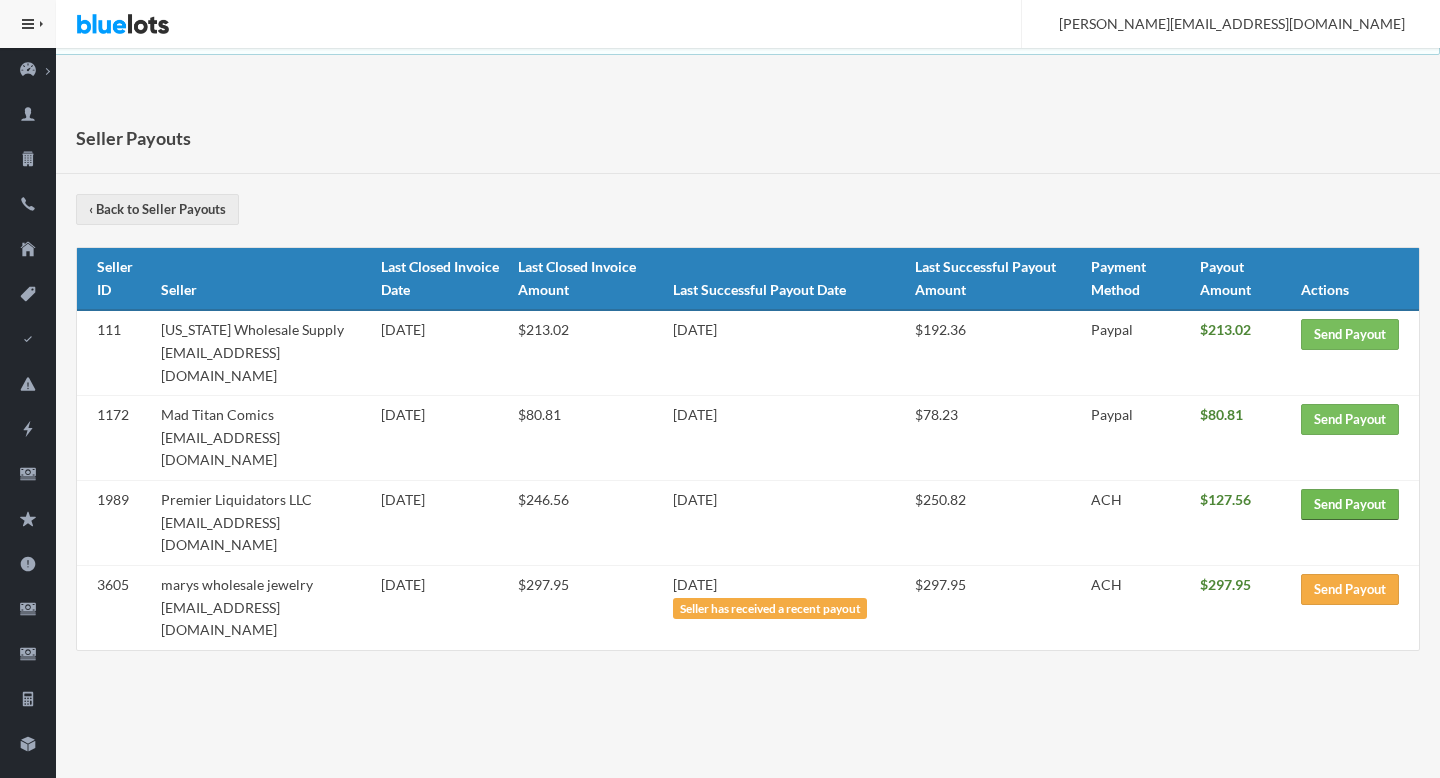 click on "Send Payout" at bounding box center [1350, 504] 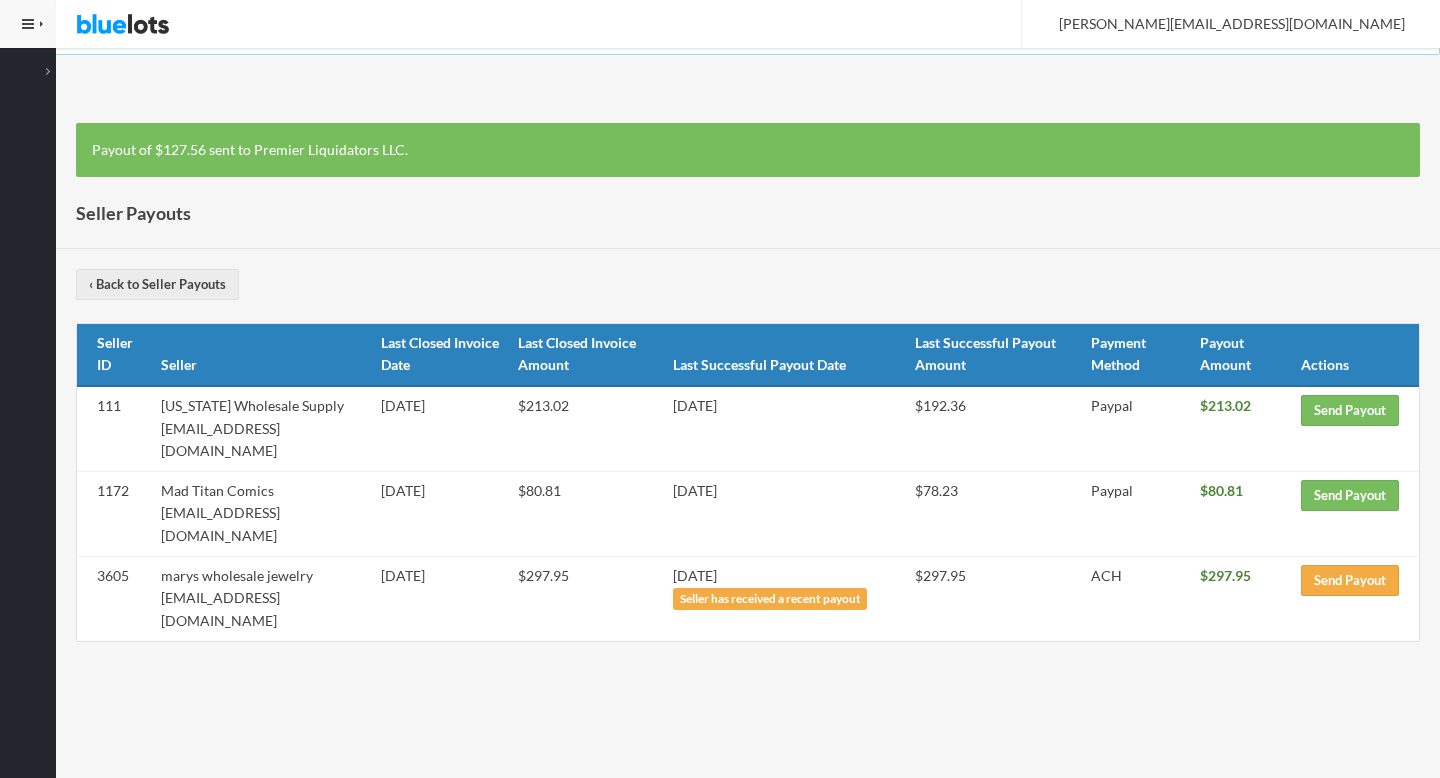 scroll, scrollTop: 0, scrollLeft: 0, axis: both 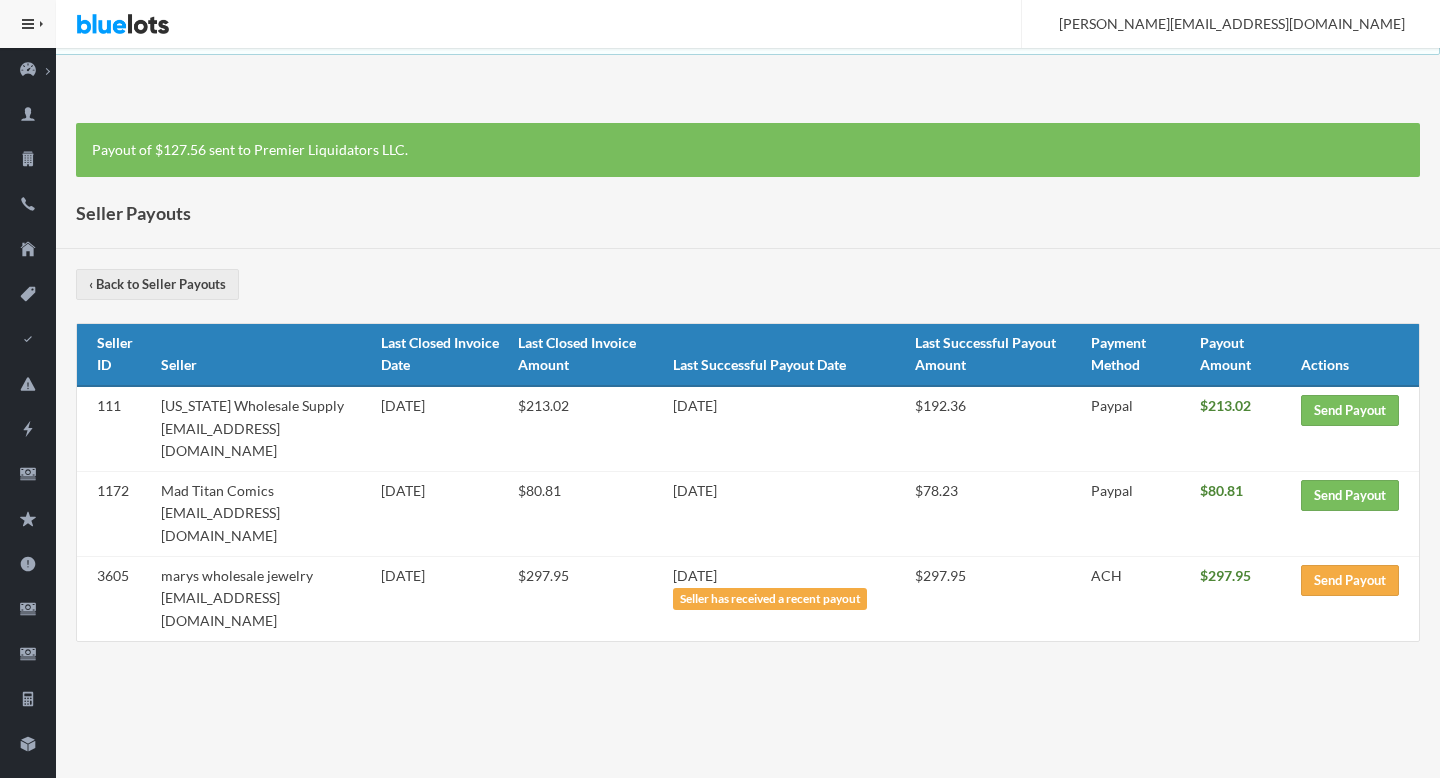 click on "Mad Titan Comics [EMAIL_ADDRESS][DOMAIN_NAME]" at bounding box center [262, 513] 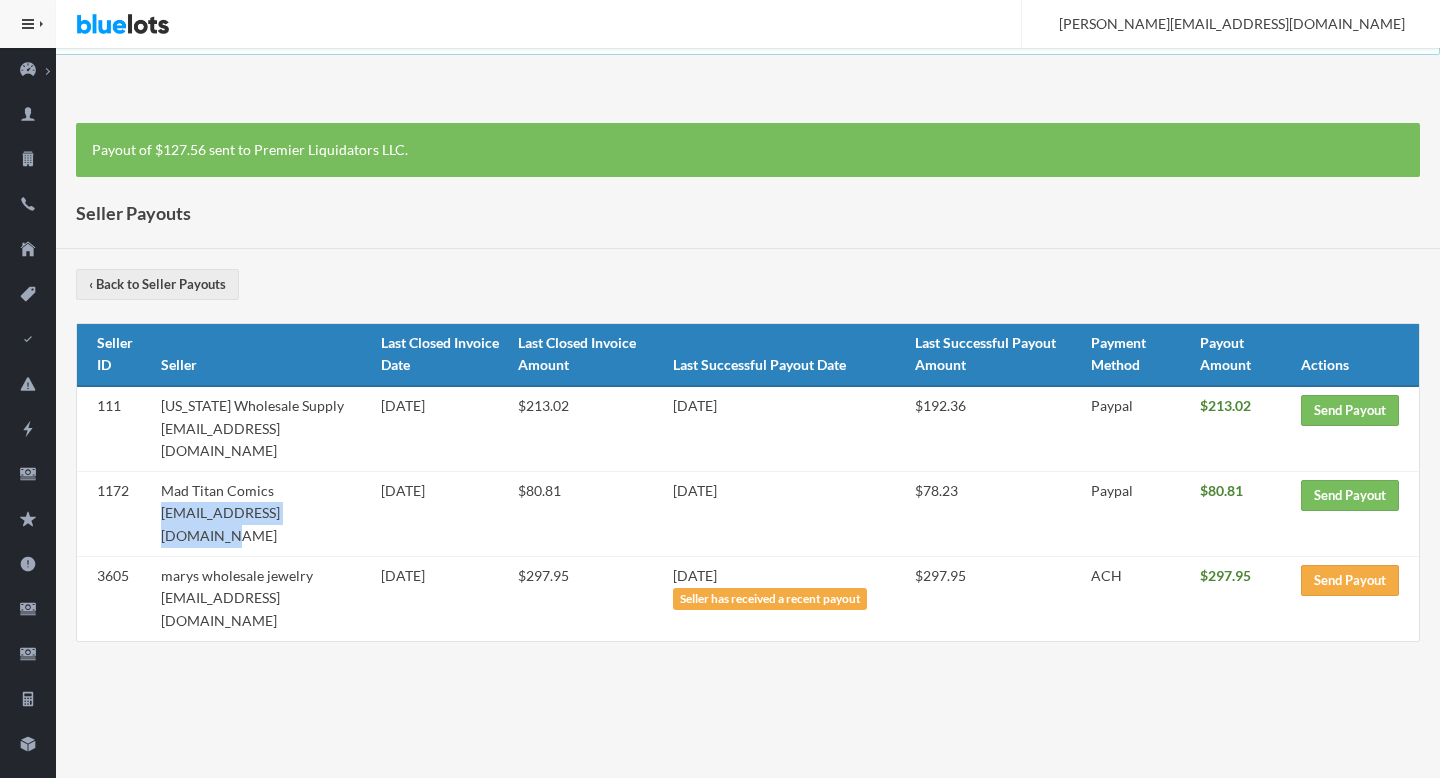 drag, startPoint x: 320, startPoint y: 493, endPoint x: 180, endPoint y: 495, distance: 140.01428 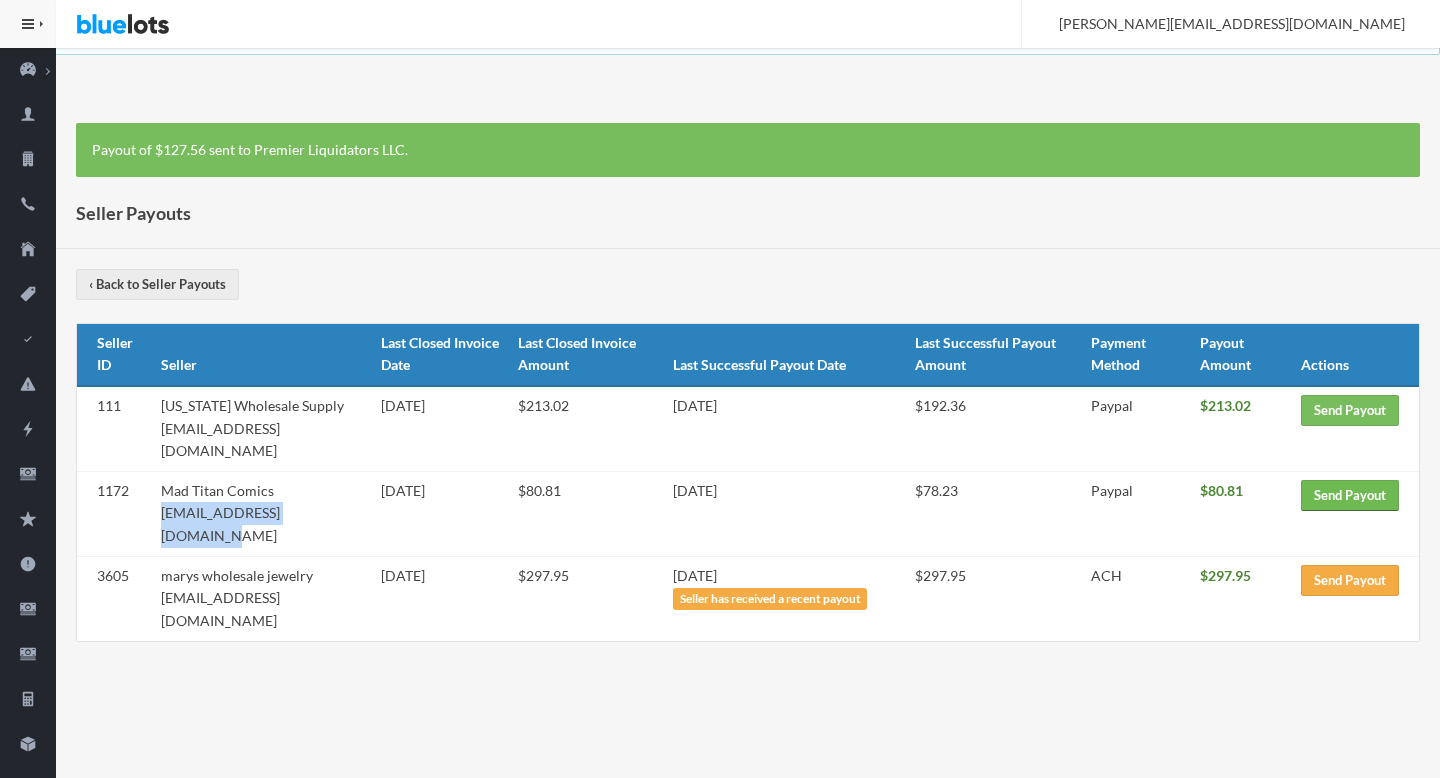 click on "Send Payout" at bounding box center (1350, 495) 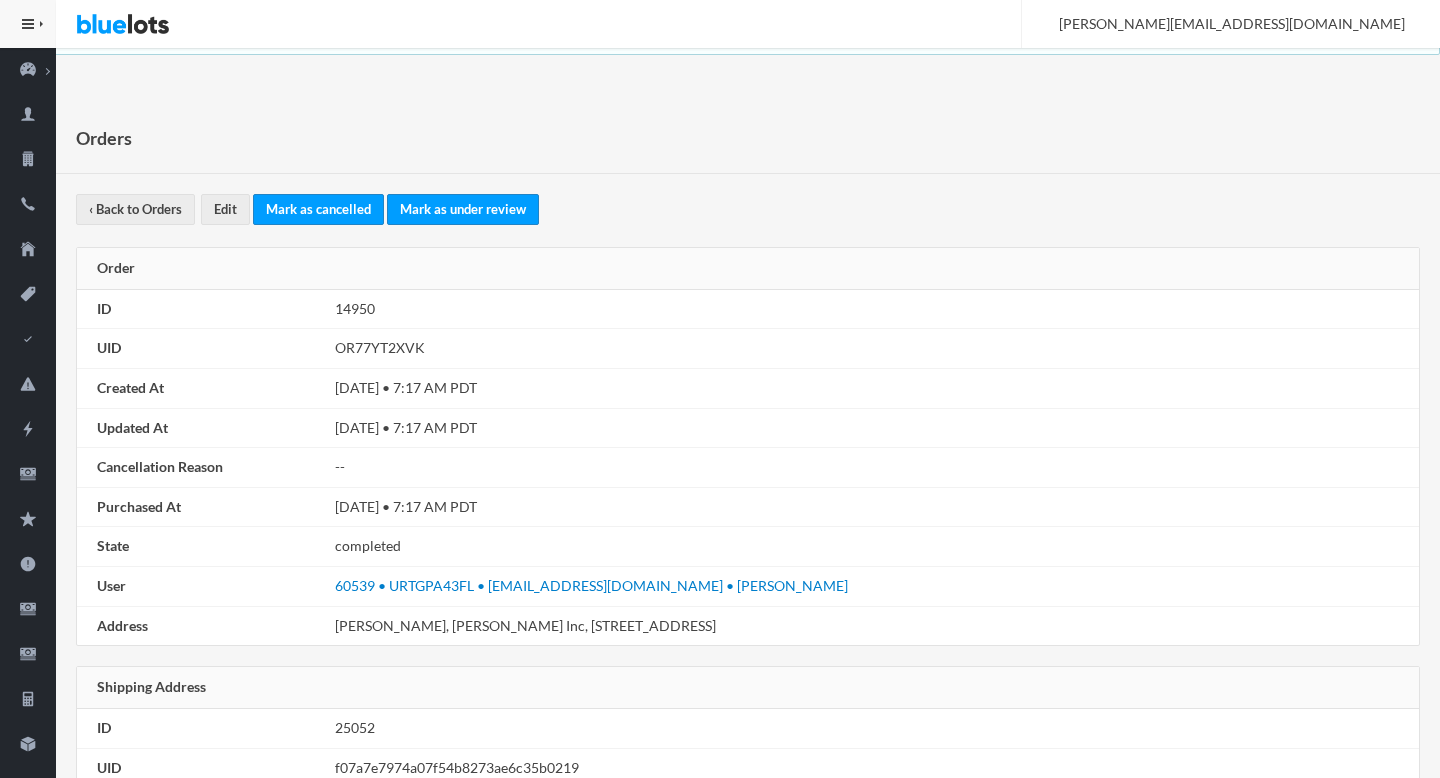 scroll, scrollTop: 0, scrollLeft: 0, axis: both 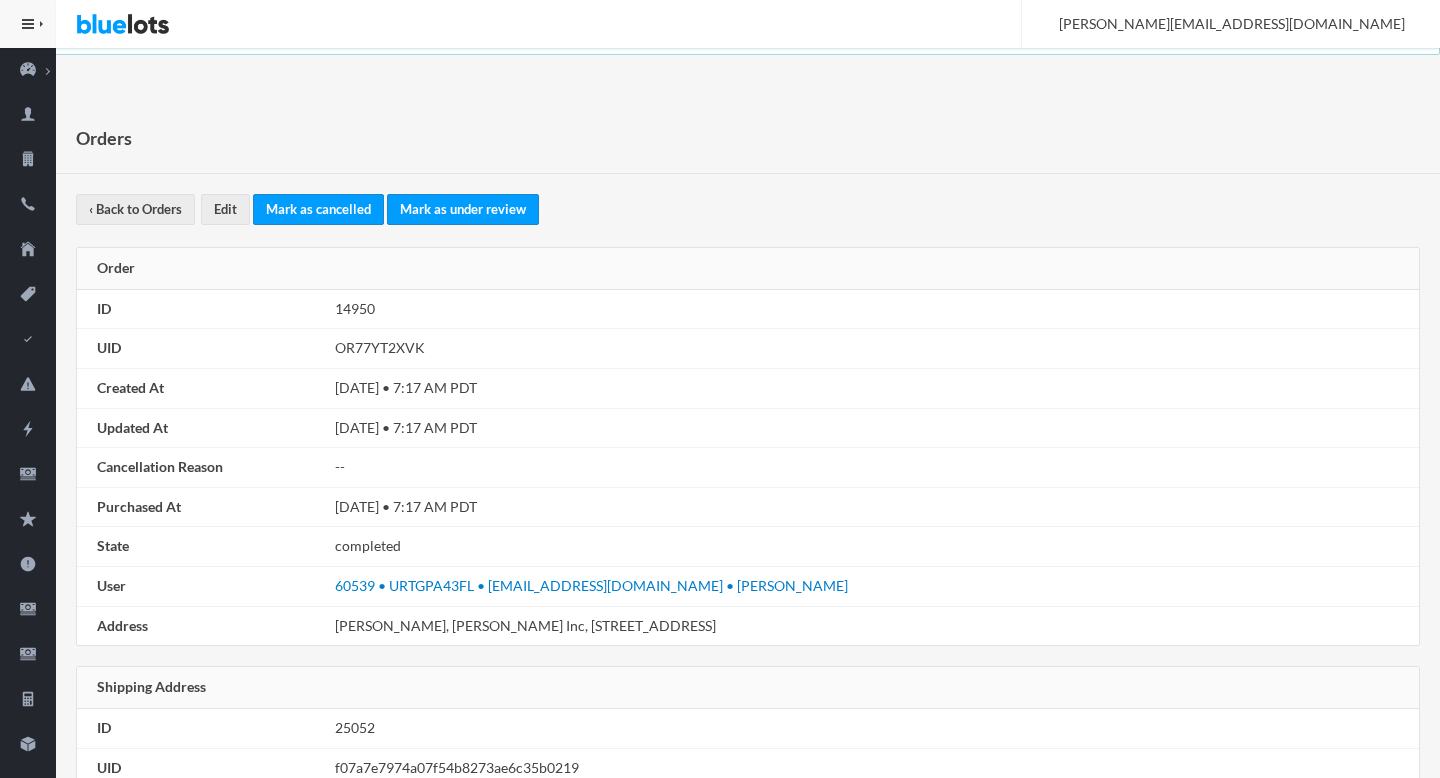 click on "[DATE] •  7:17 AM PDT" at bounding box center [873, 389] 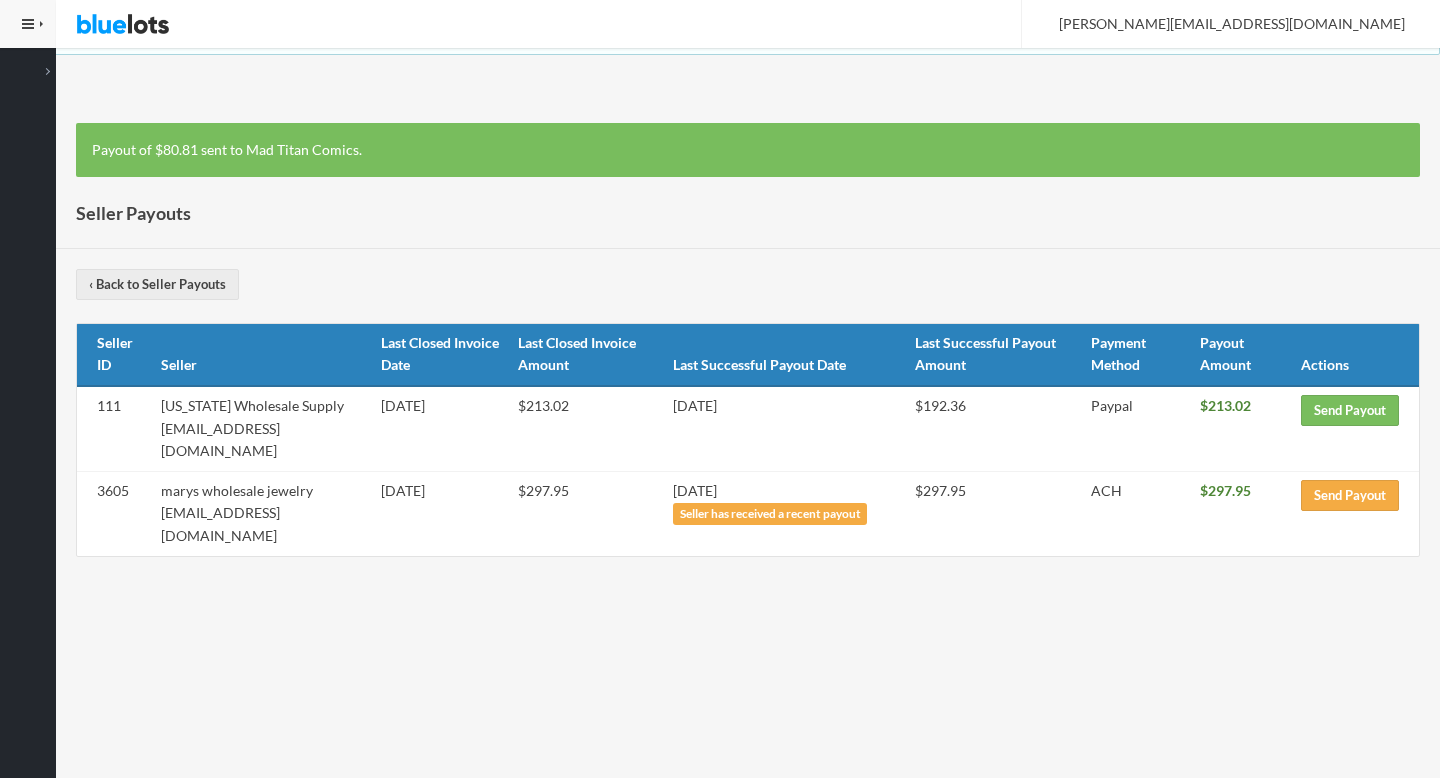 scroll, scrollTop: 0, scrollLeft: 0, axis: both 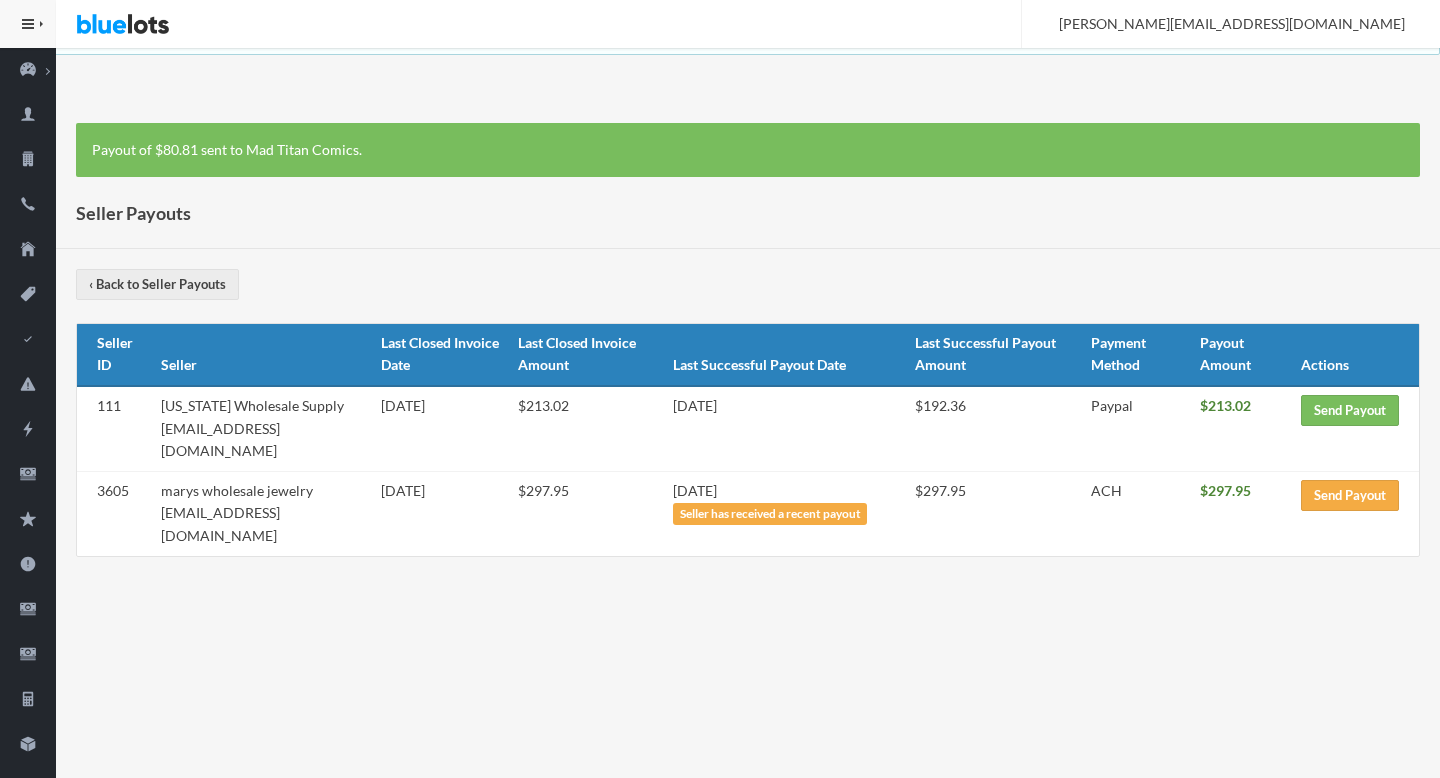 click on "[US_STATE] Wholesale Supply [EMAIL_ADDRESS][DOMAIN_NAME]" at bounding box center (262, 428) 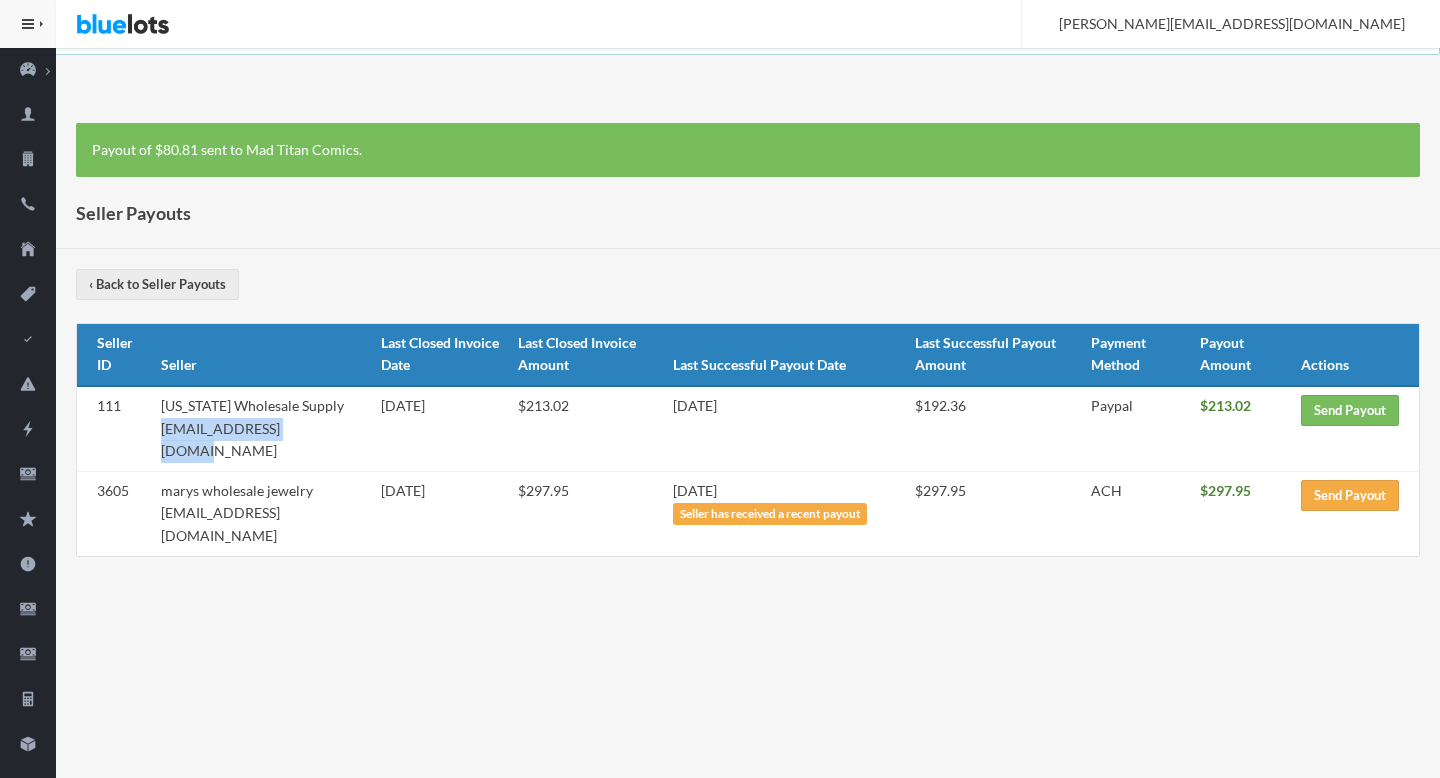 drag, startPoint x: 289, startPoint y: 433, endPoint x: 195, endPoint y: 423, distance: 94.53042 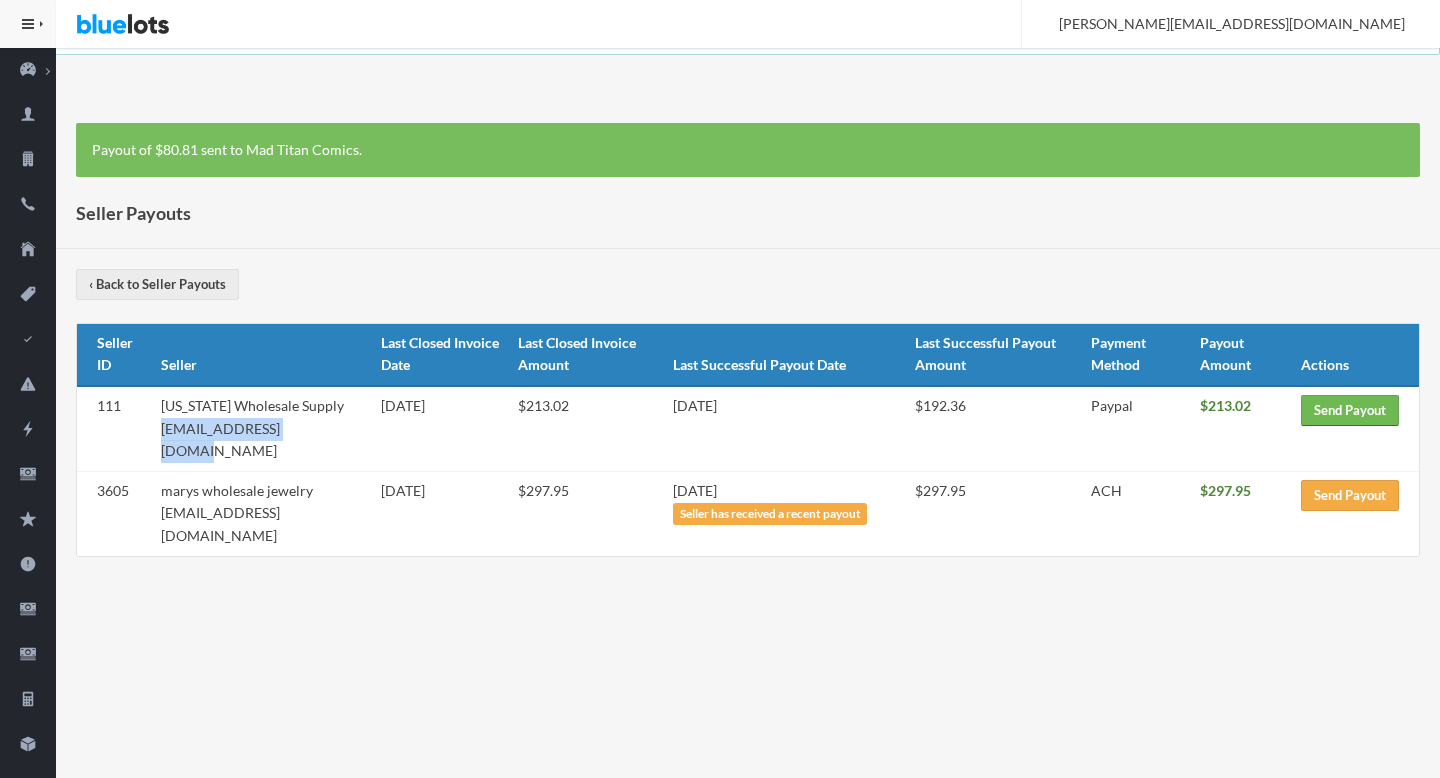 click on "Send Payout" at bounding box center (1350, 410) 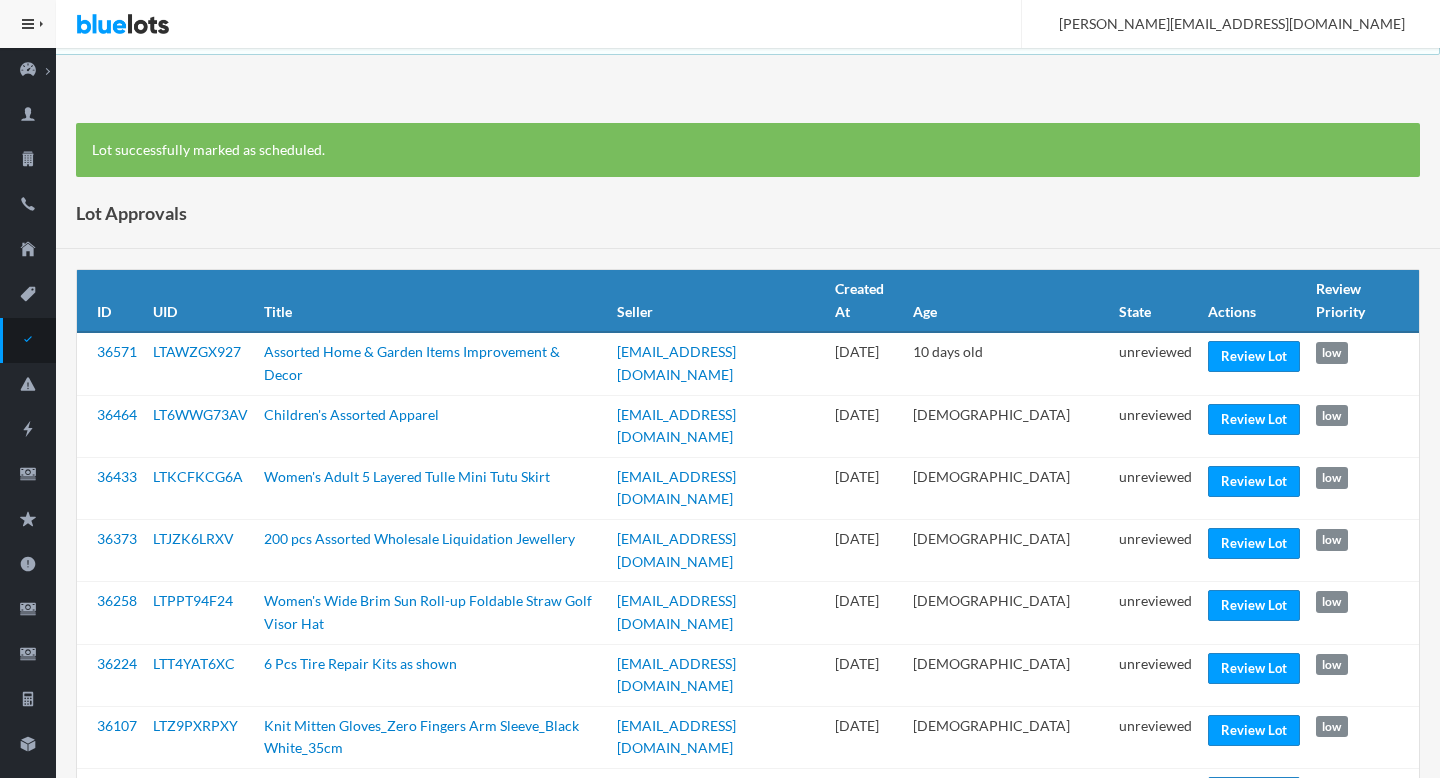 scroll, scrollTop: 0, scrollLeft: 0, axis: both 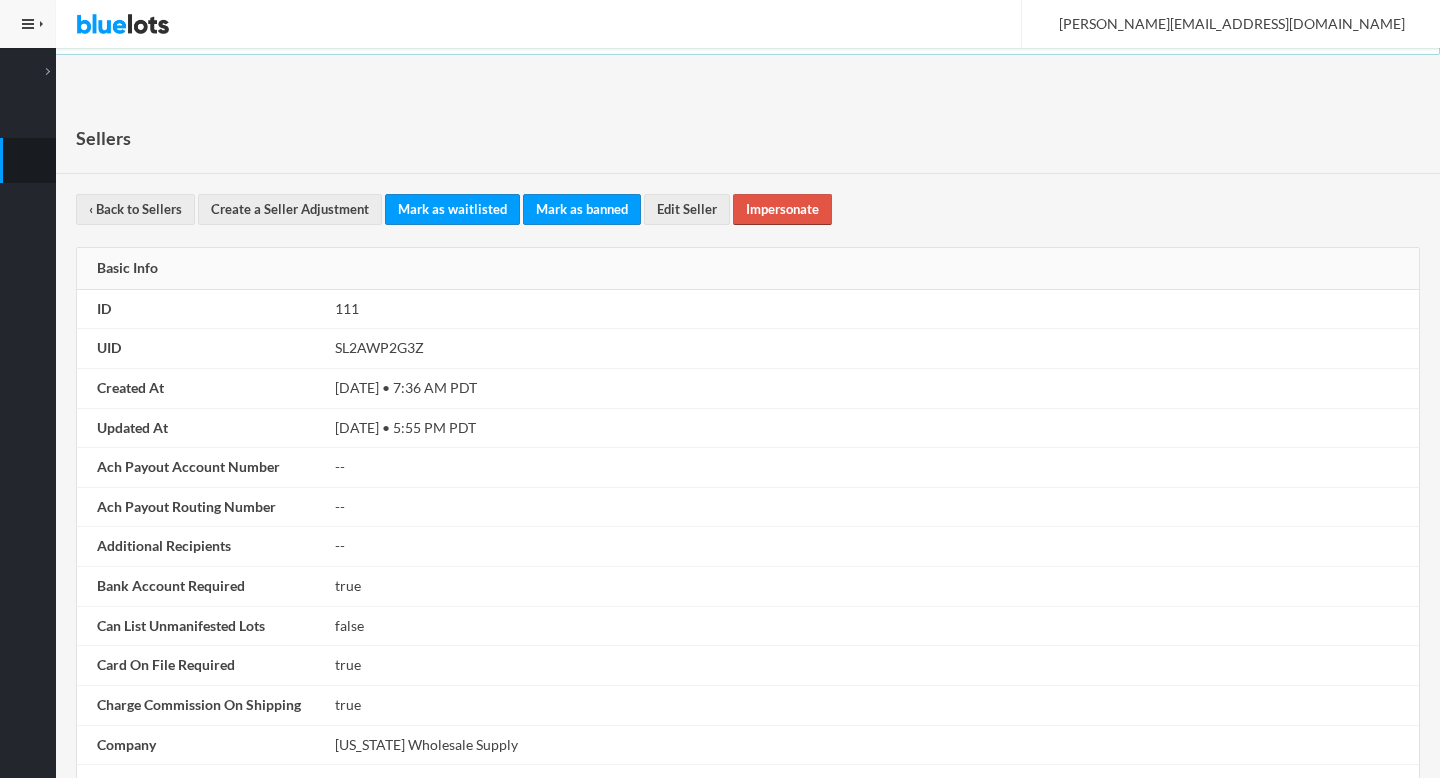 click on "Impersonate" at bounding box center [782, 209] 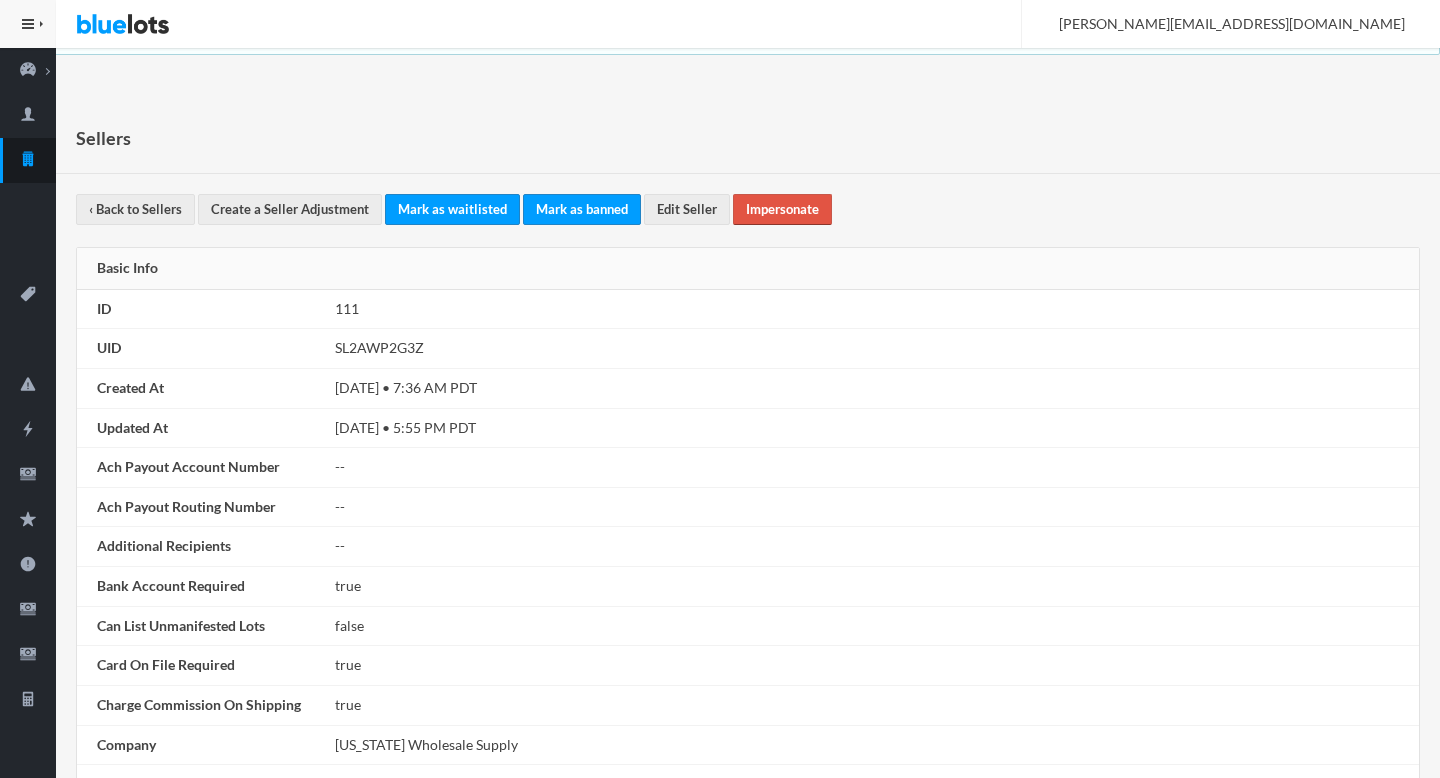 scroll, scrollTop: 0, scrollLeft: 0, axis: both 